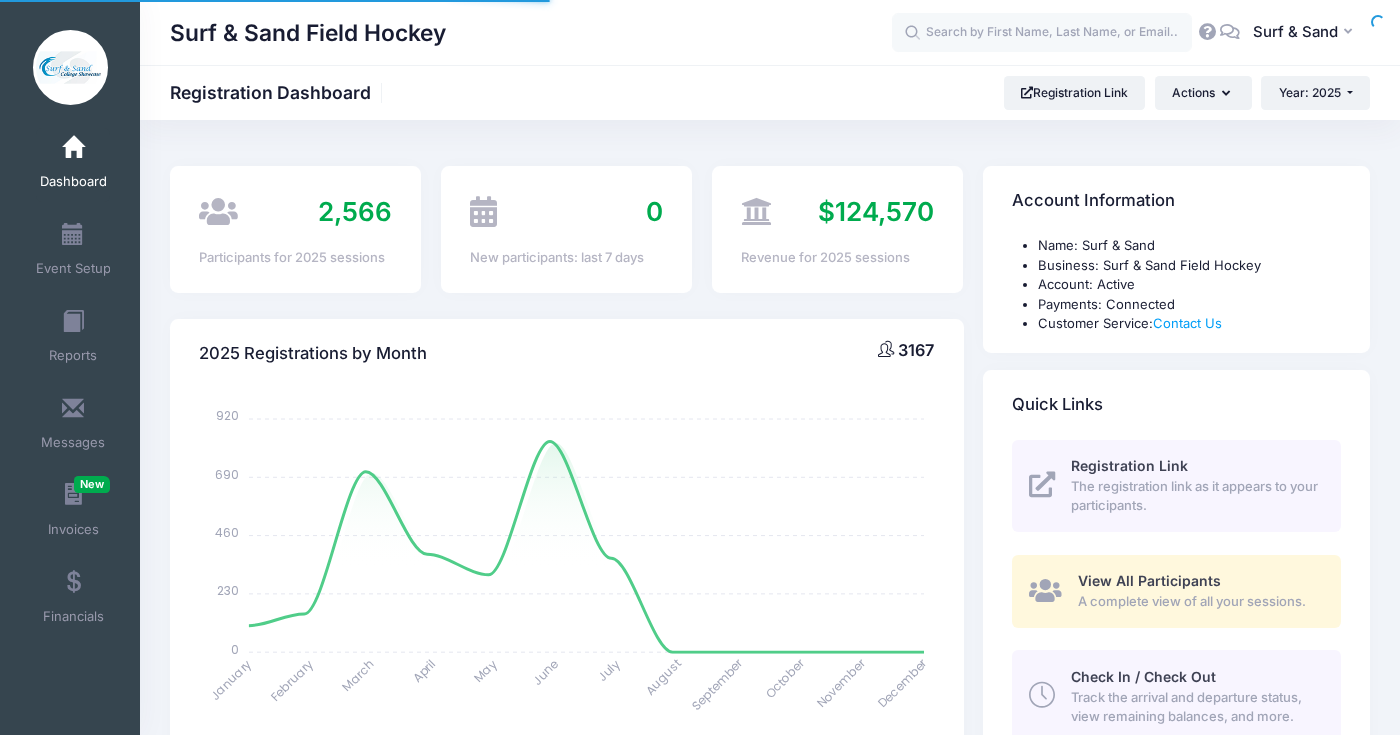select 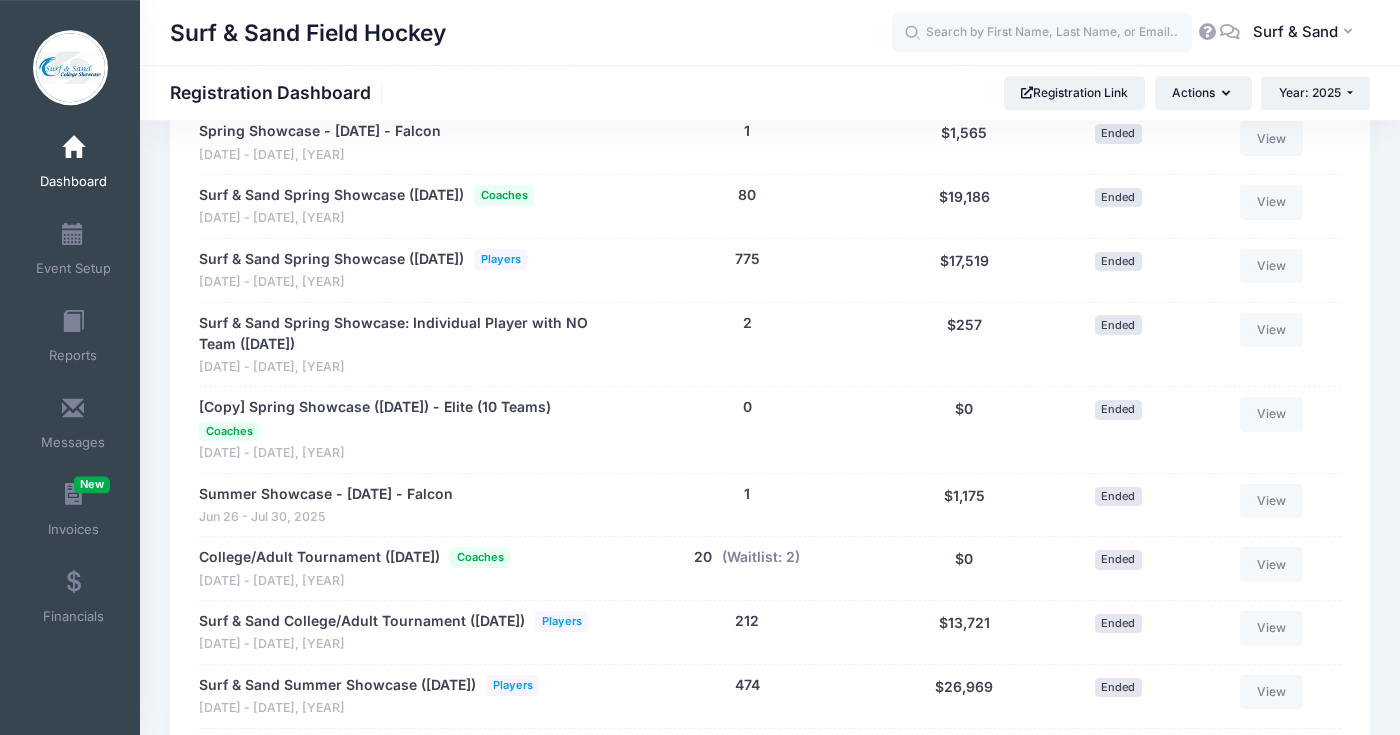 scroll, scrollTop: 3032, scrollLeft: 0, axis: vertical 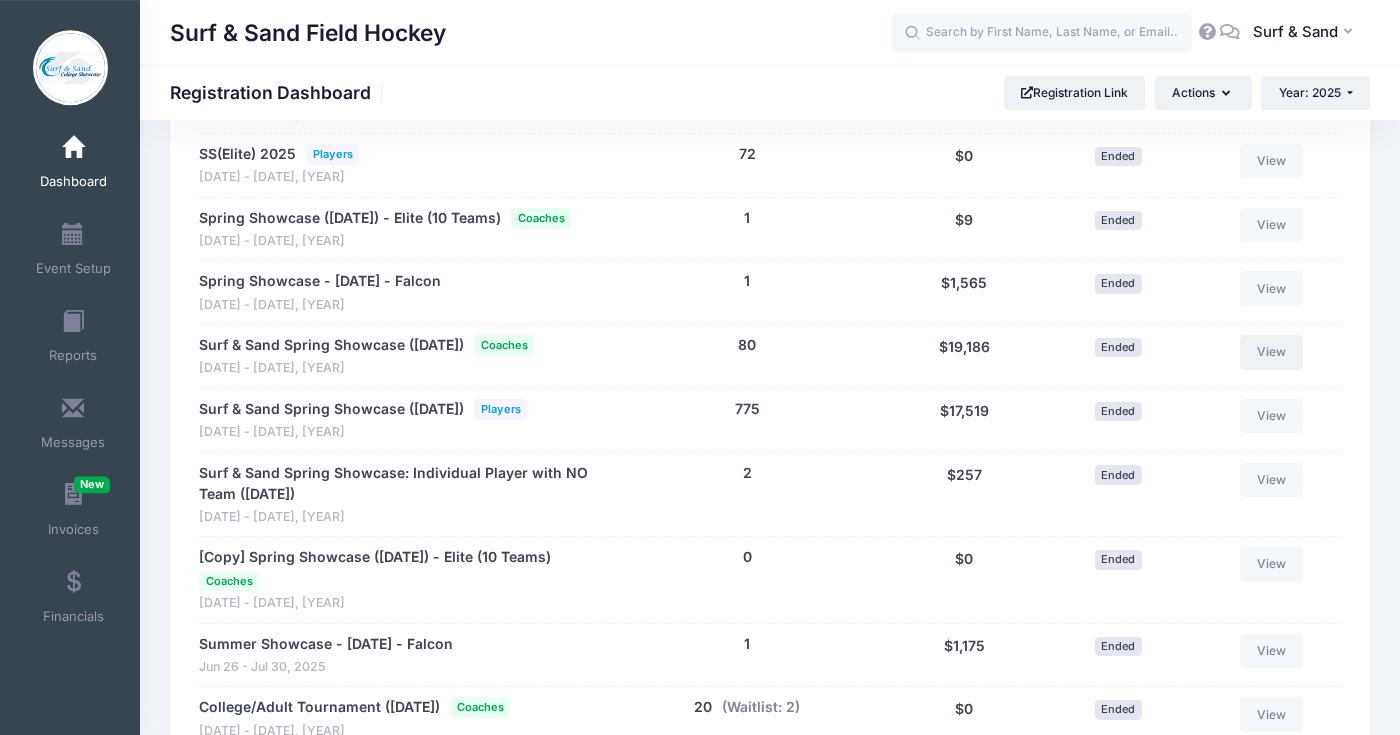 click on "View" at bounding box center (1272, 352) 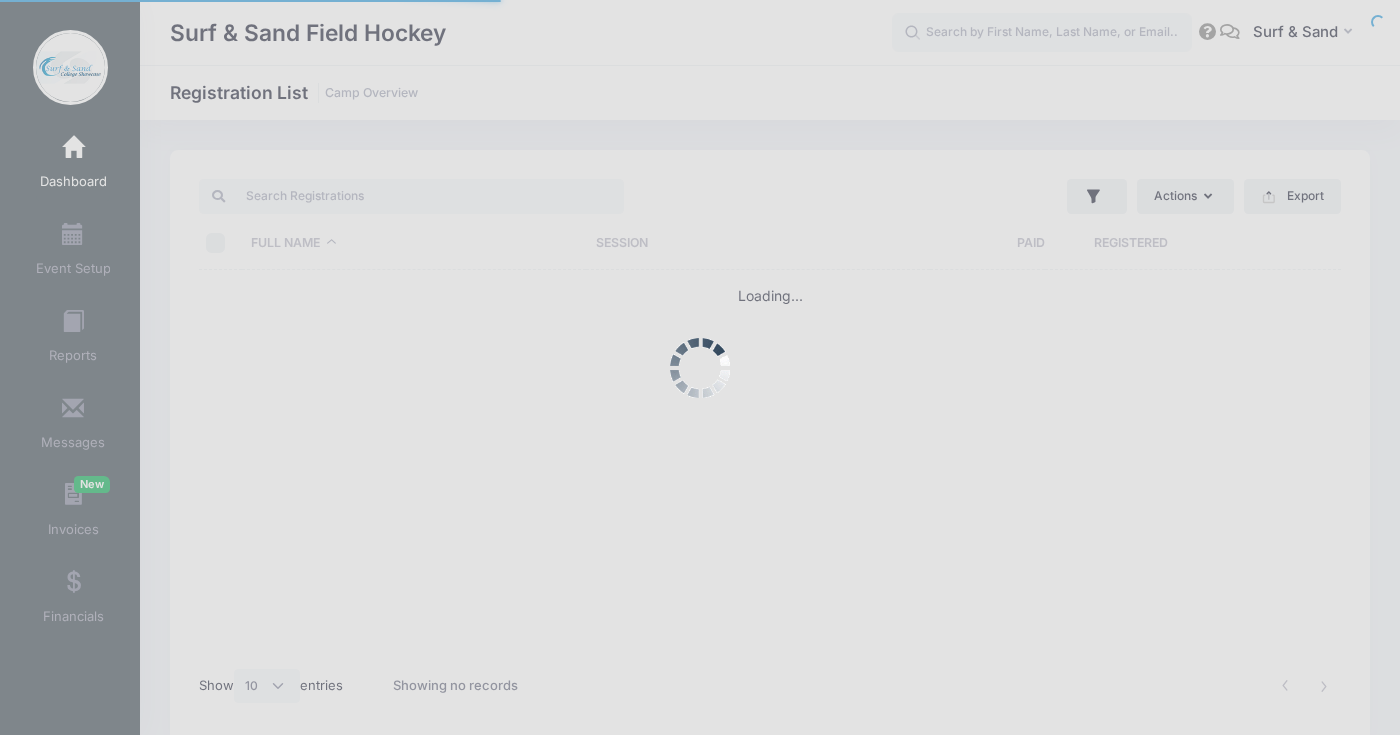 select on "10" 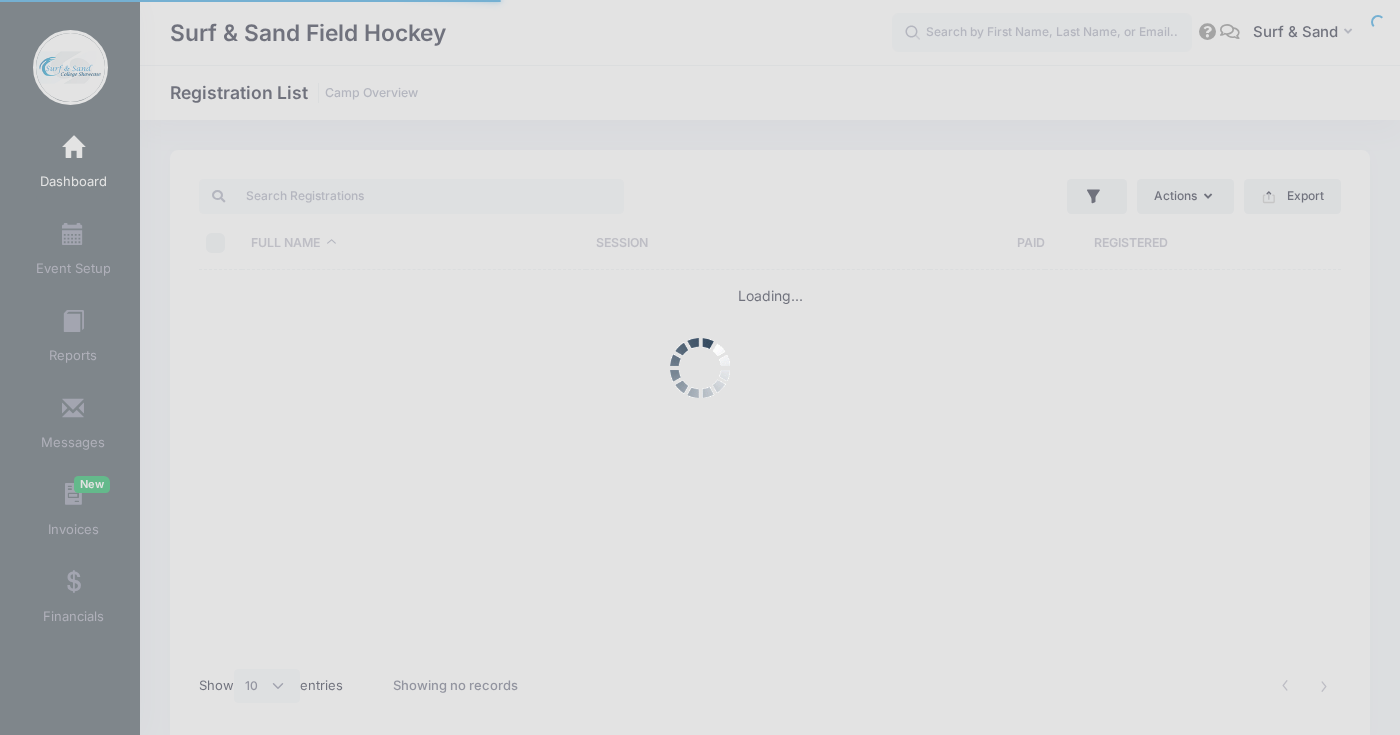 scroll, scrollTop: 0, scrollLeft: 0, axis: both 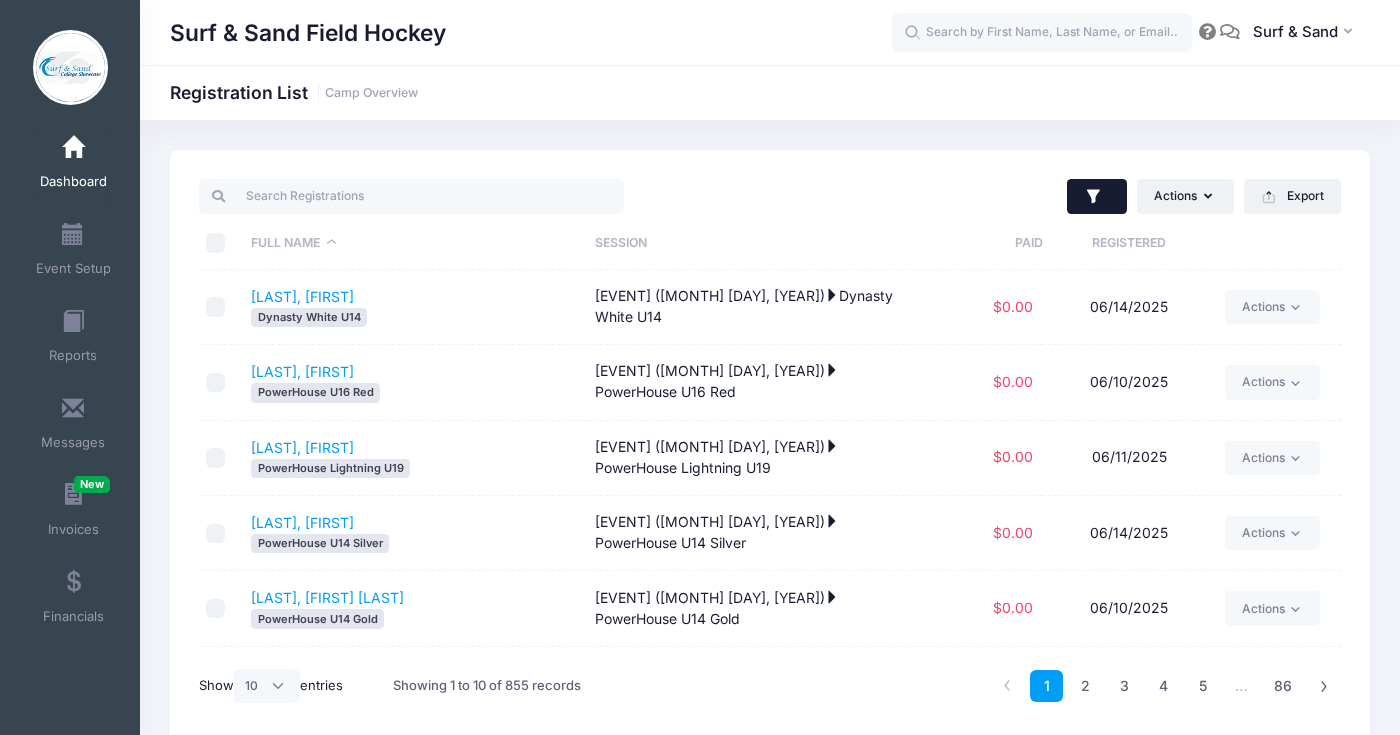 click at bounding box center [1097, 197] 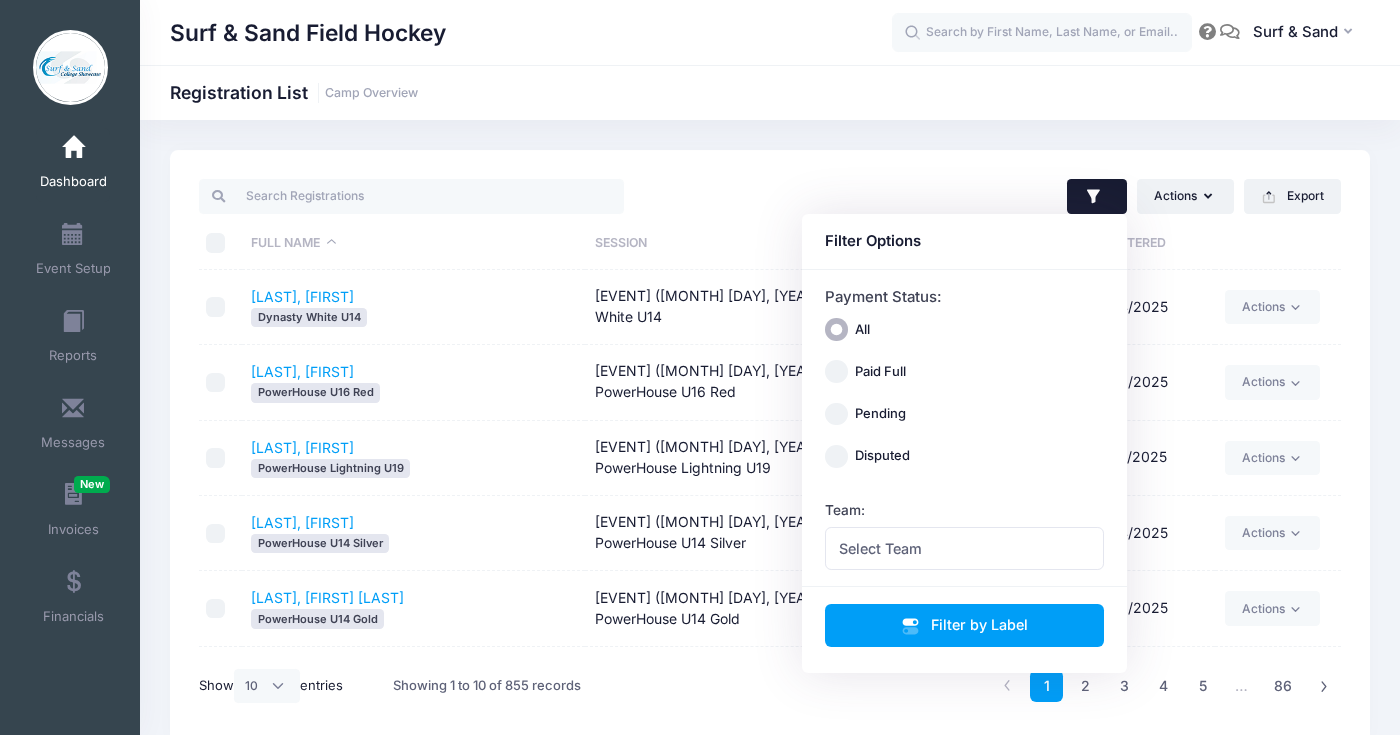 click on "Surf & Sand Field Hockey
SS" at bounding box center (770, 32) 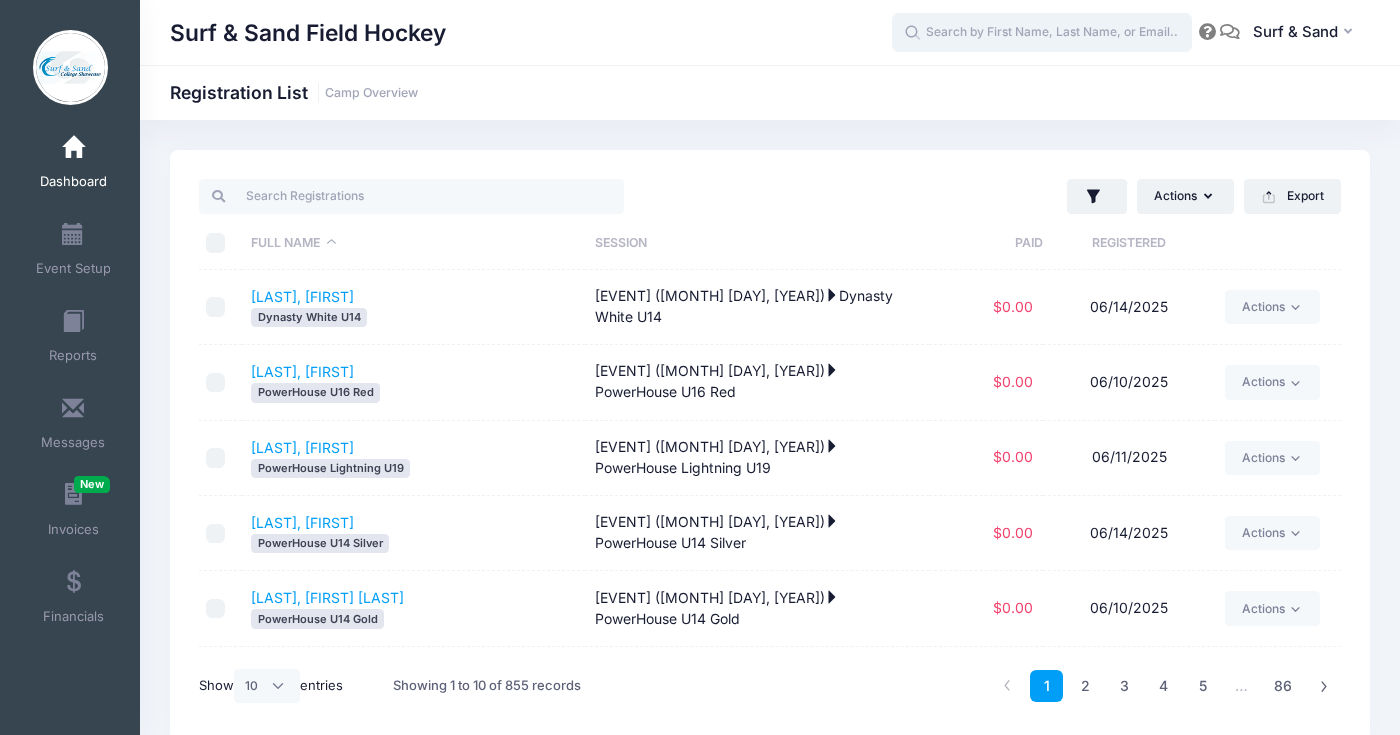 click at bounding box center [1042, 33] 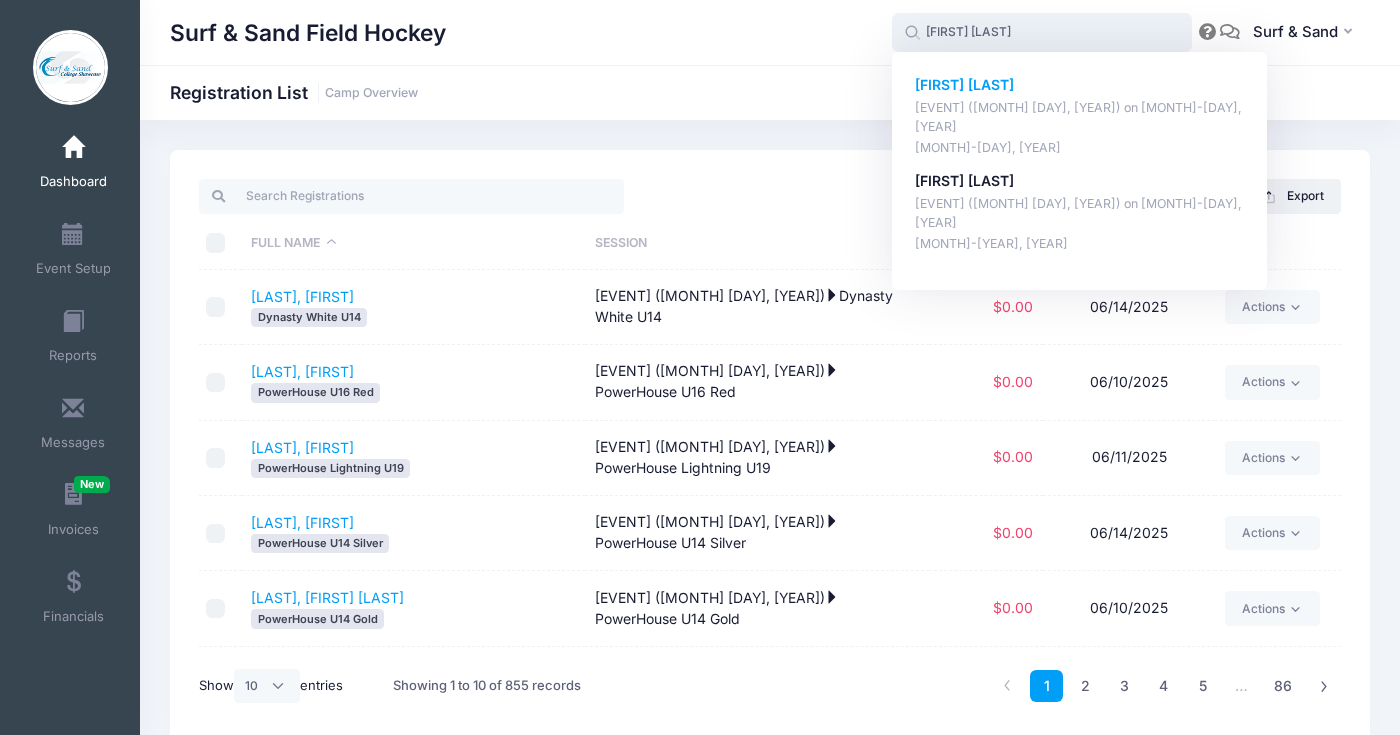 click on "Reagan Glenn" 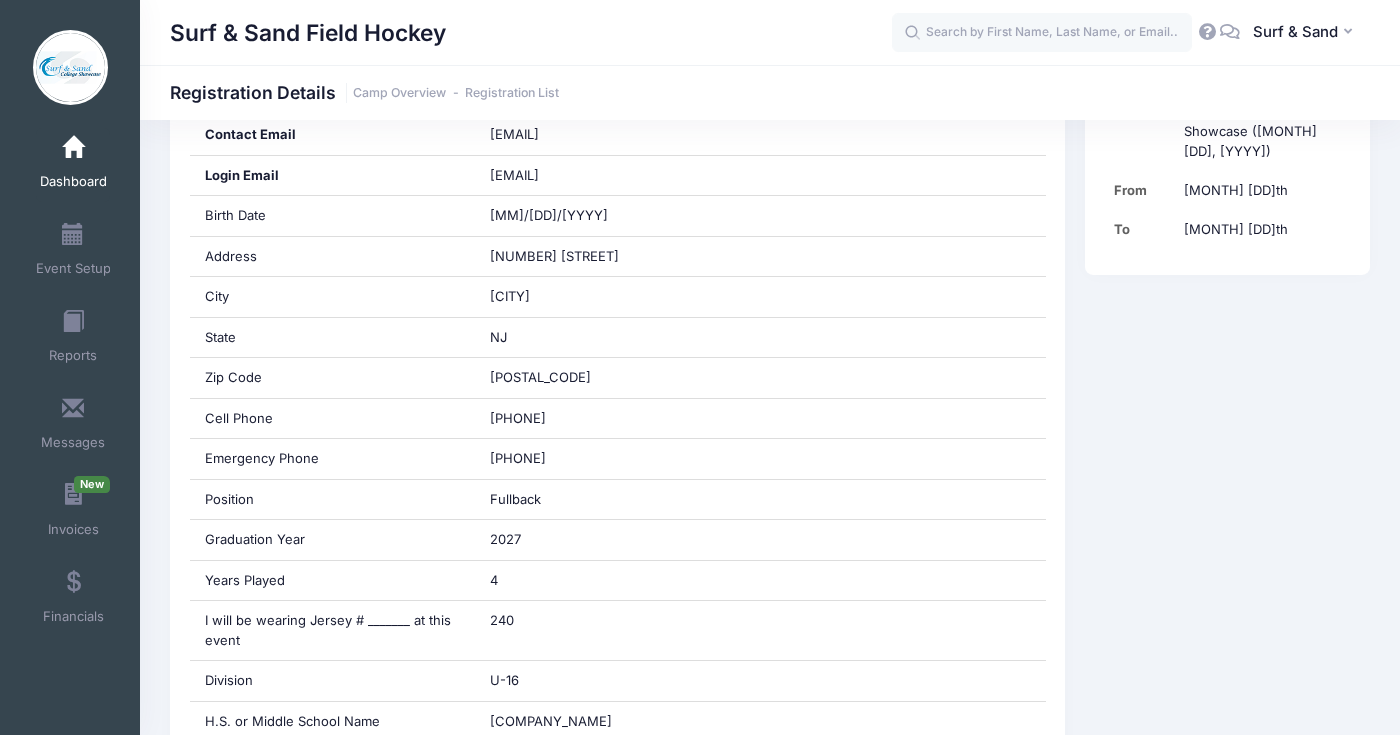 scroll, scrollTop: 735, scrollLeft: 0, axis: vertical 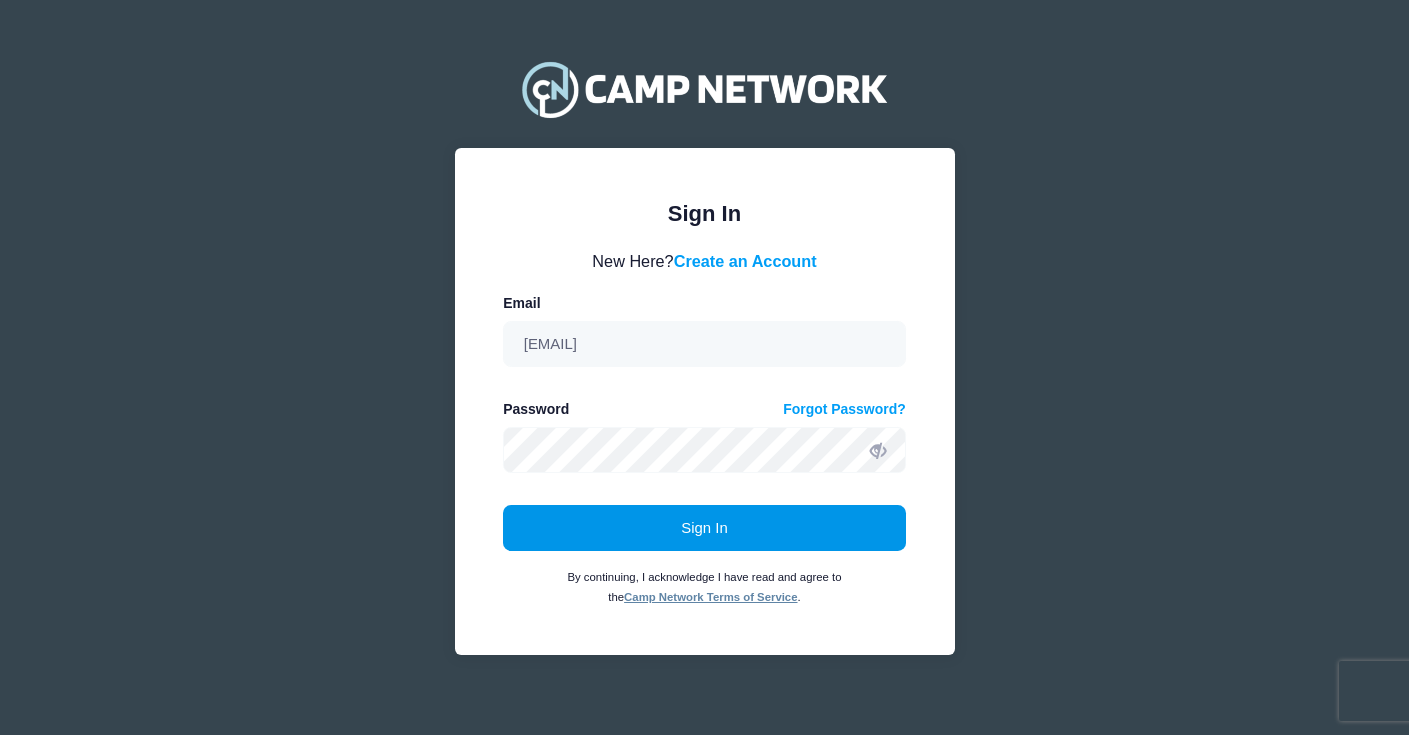 click on "Sign In" at bounding box center (704, 528) 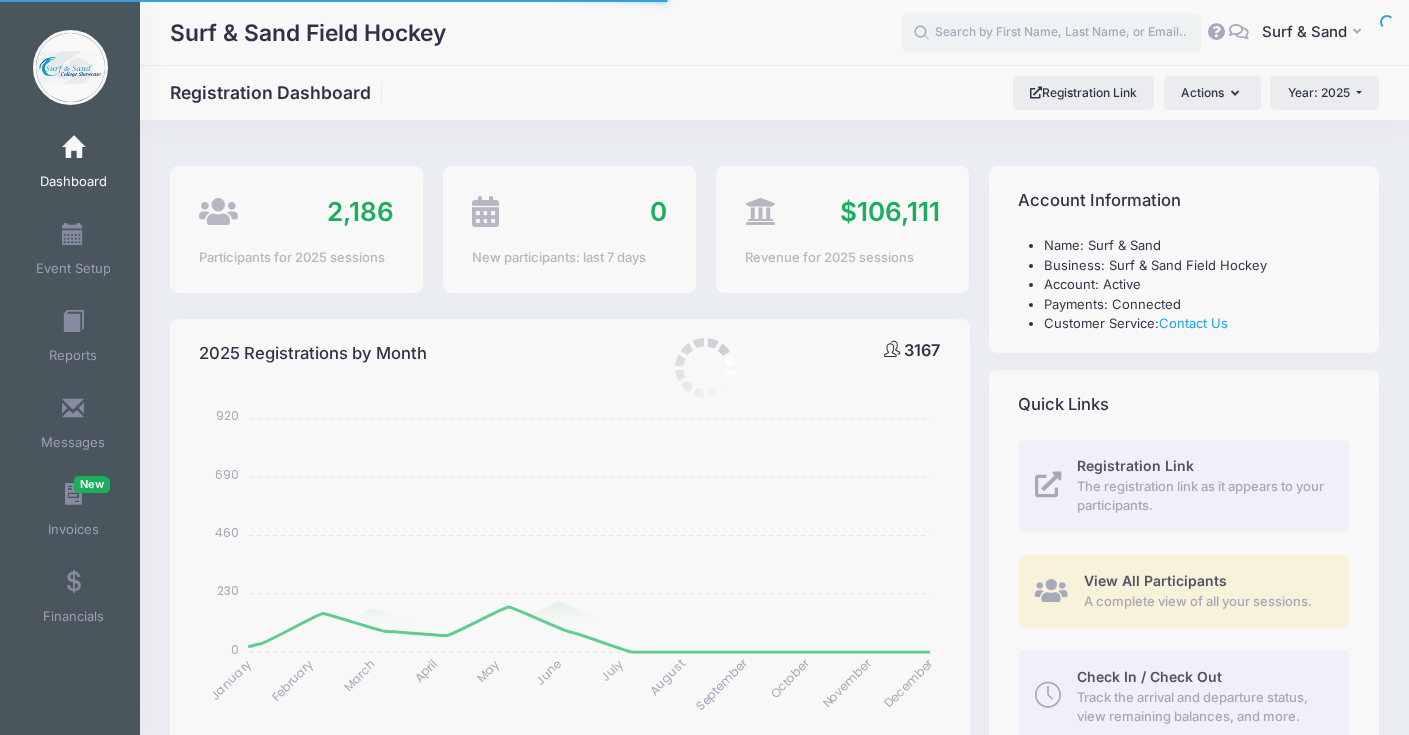 select 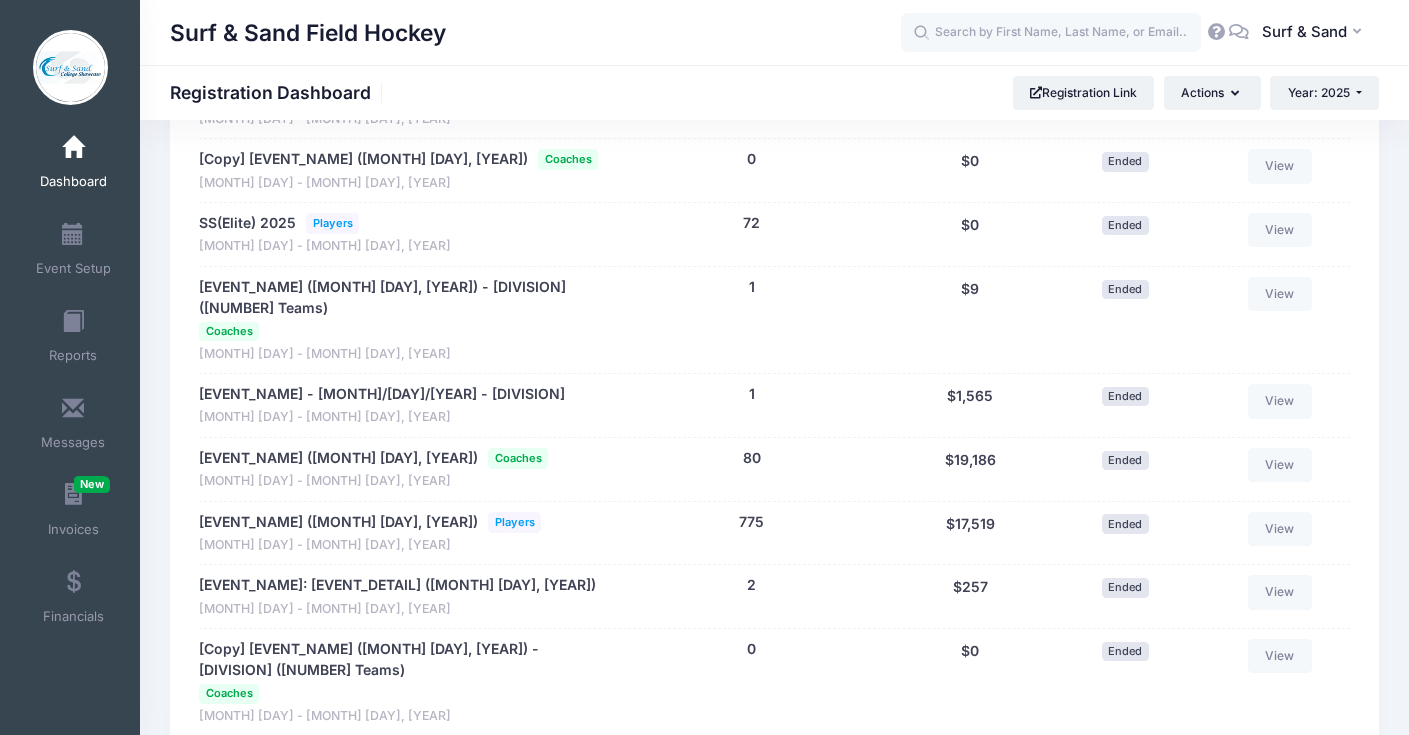 scroll, scrollTop: 3059, scrollLeft: 0, axis: vertical 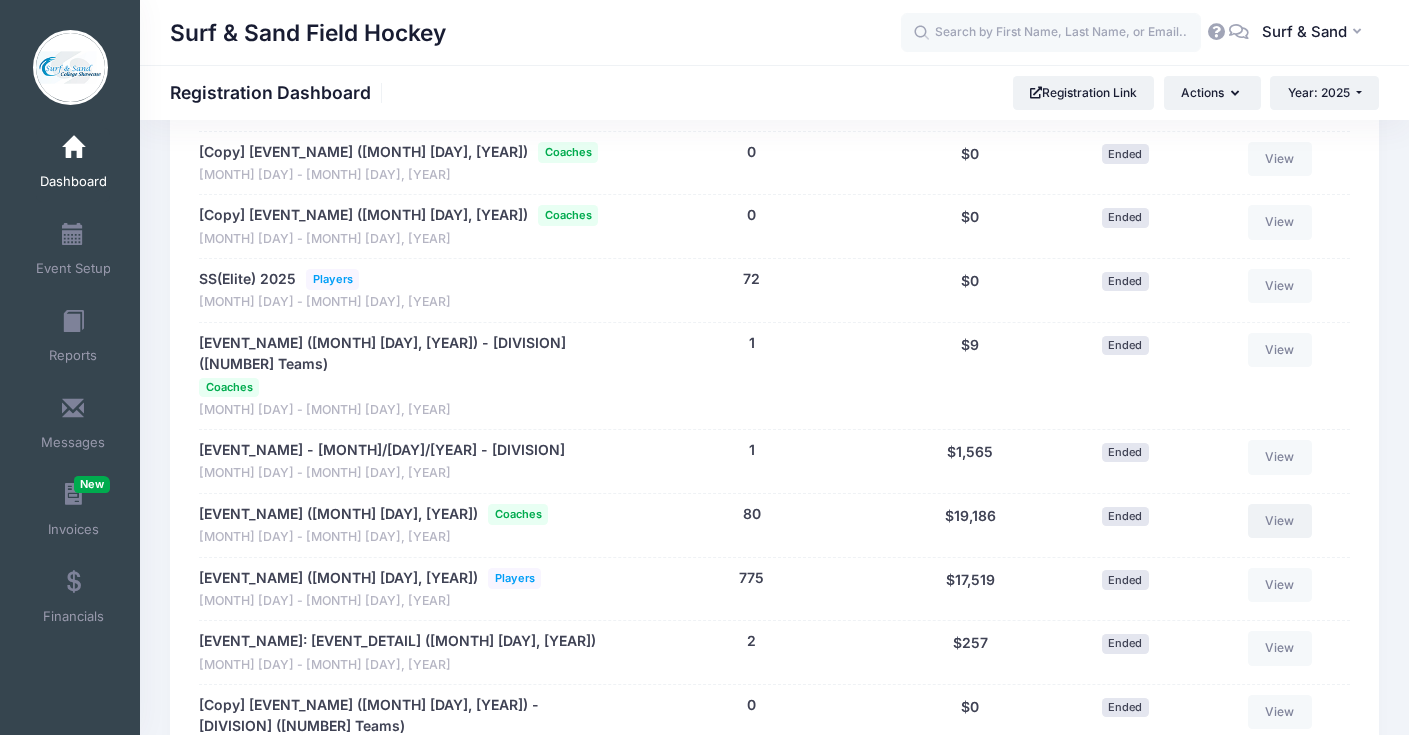 click on "View" at bounding box center [1280, 521] 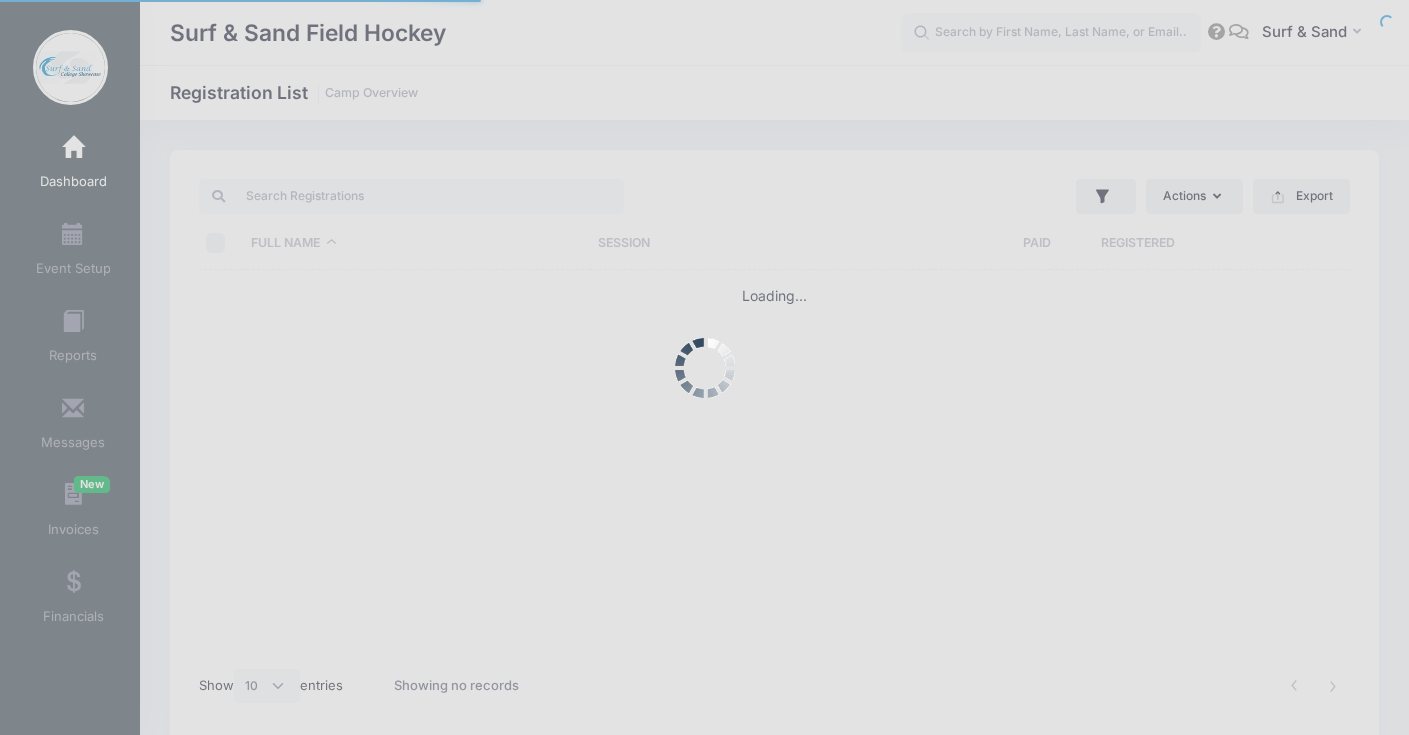 select on "10" 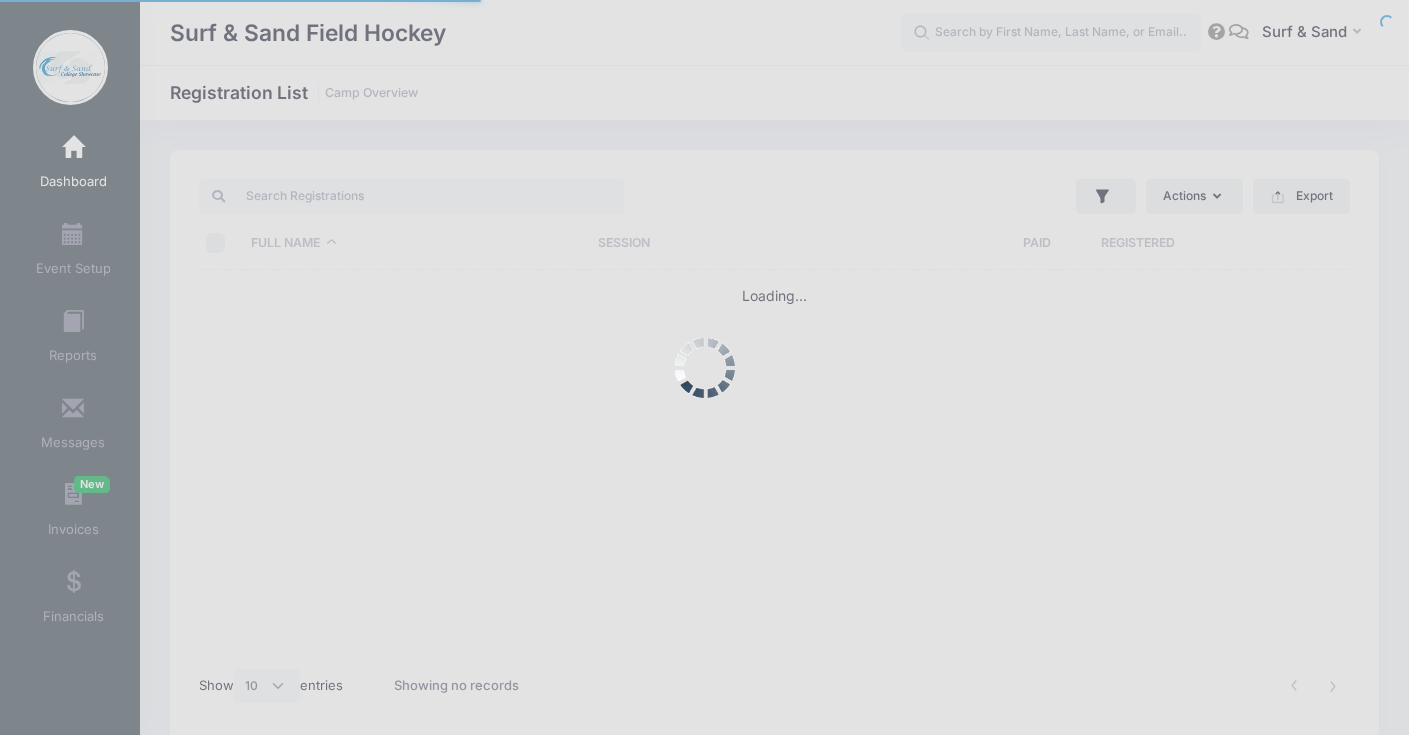 scroll, scrollTop: 0, scrollLeft: 0, axis: both 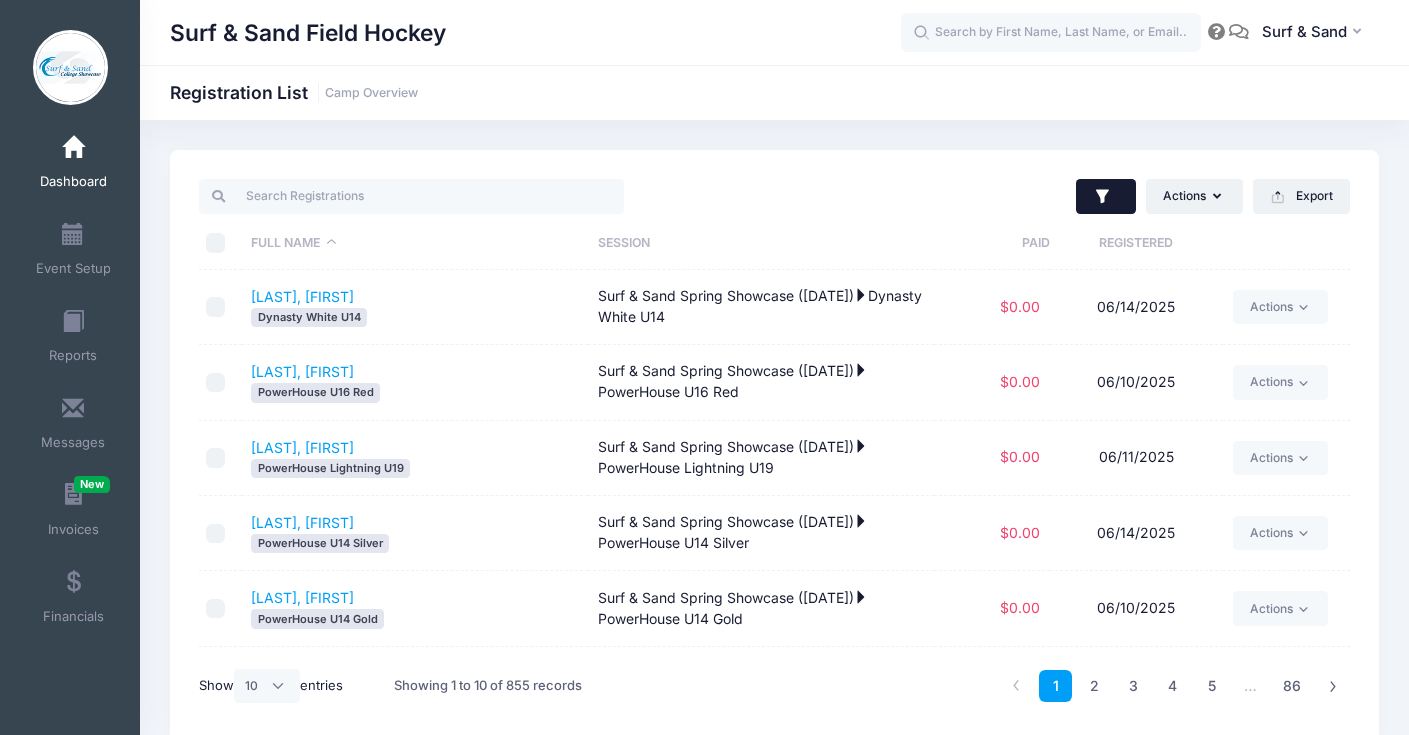 click 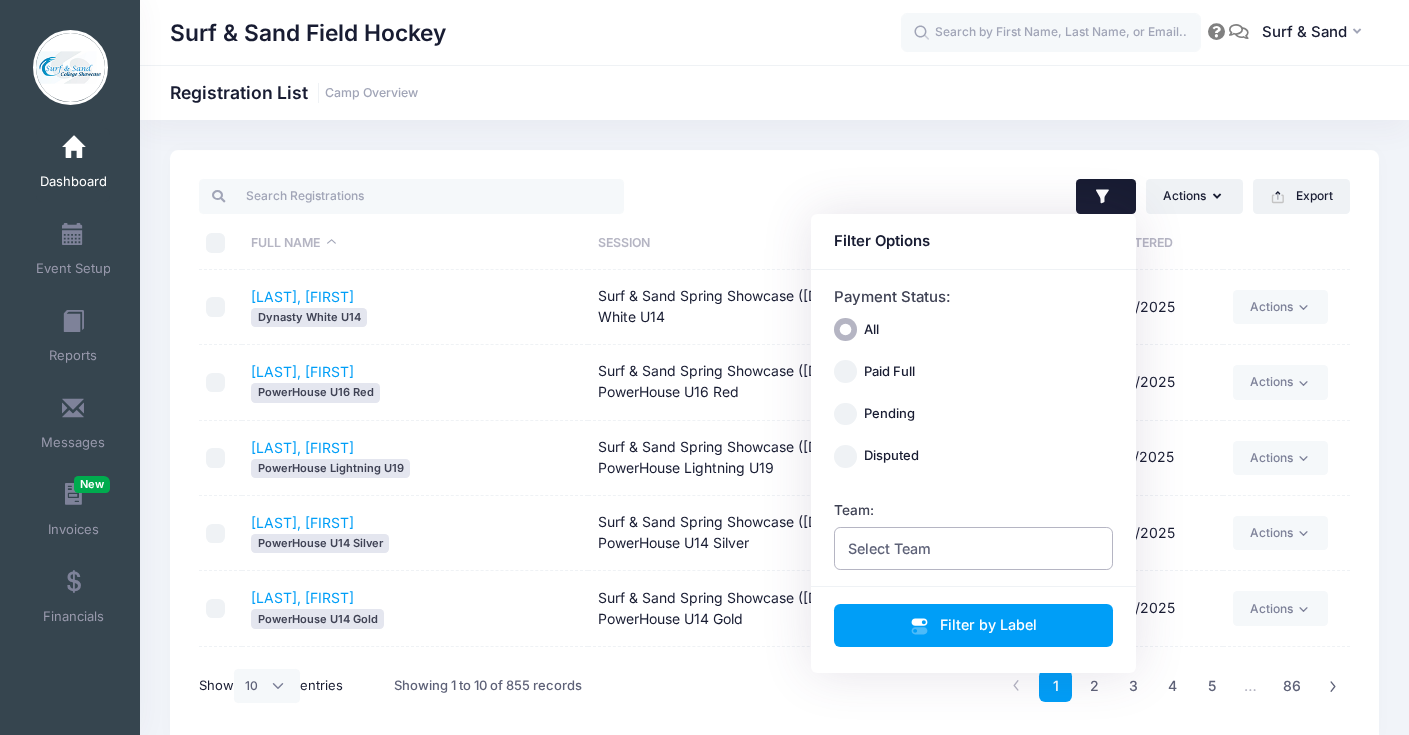 click on "Select Team" at bounding box center (974, 548) 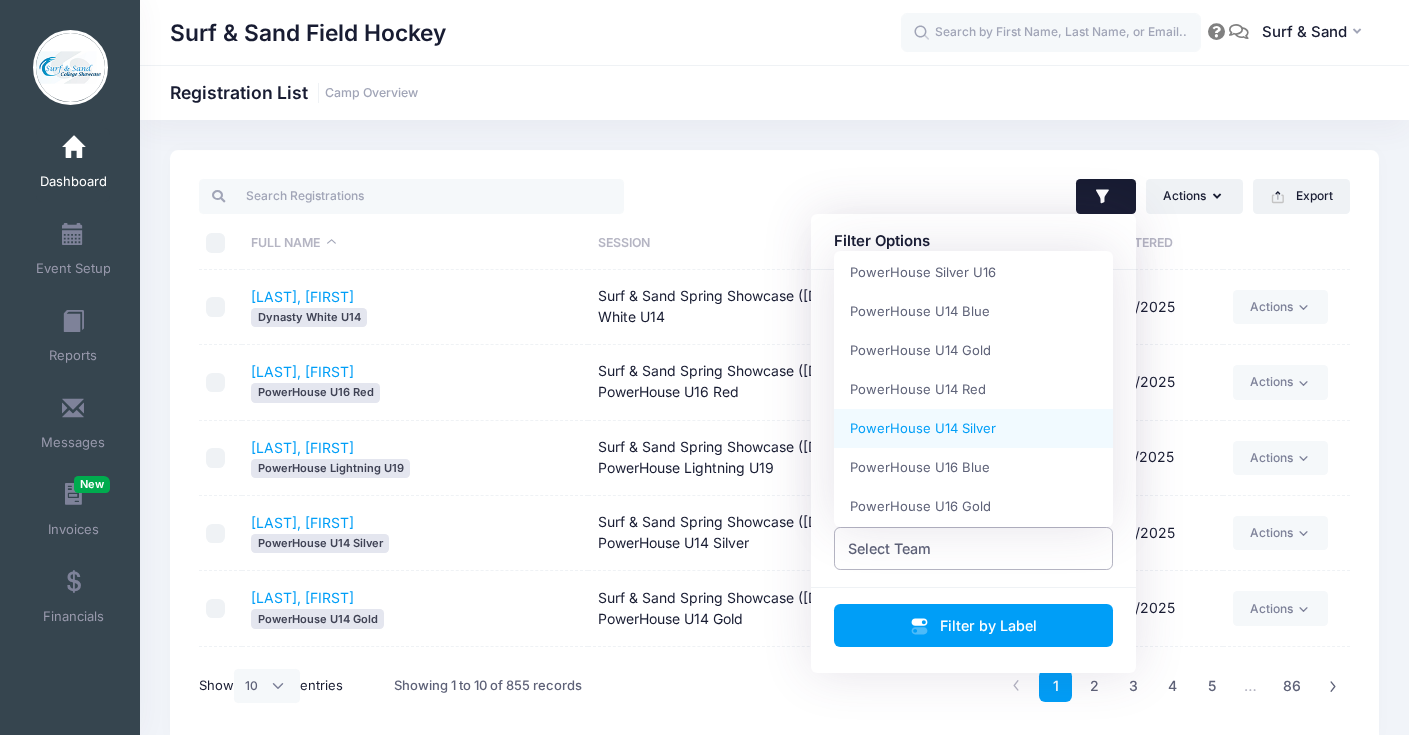 scroll, scrollTop: 2909, scrollLeft: 0, axis: vertical 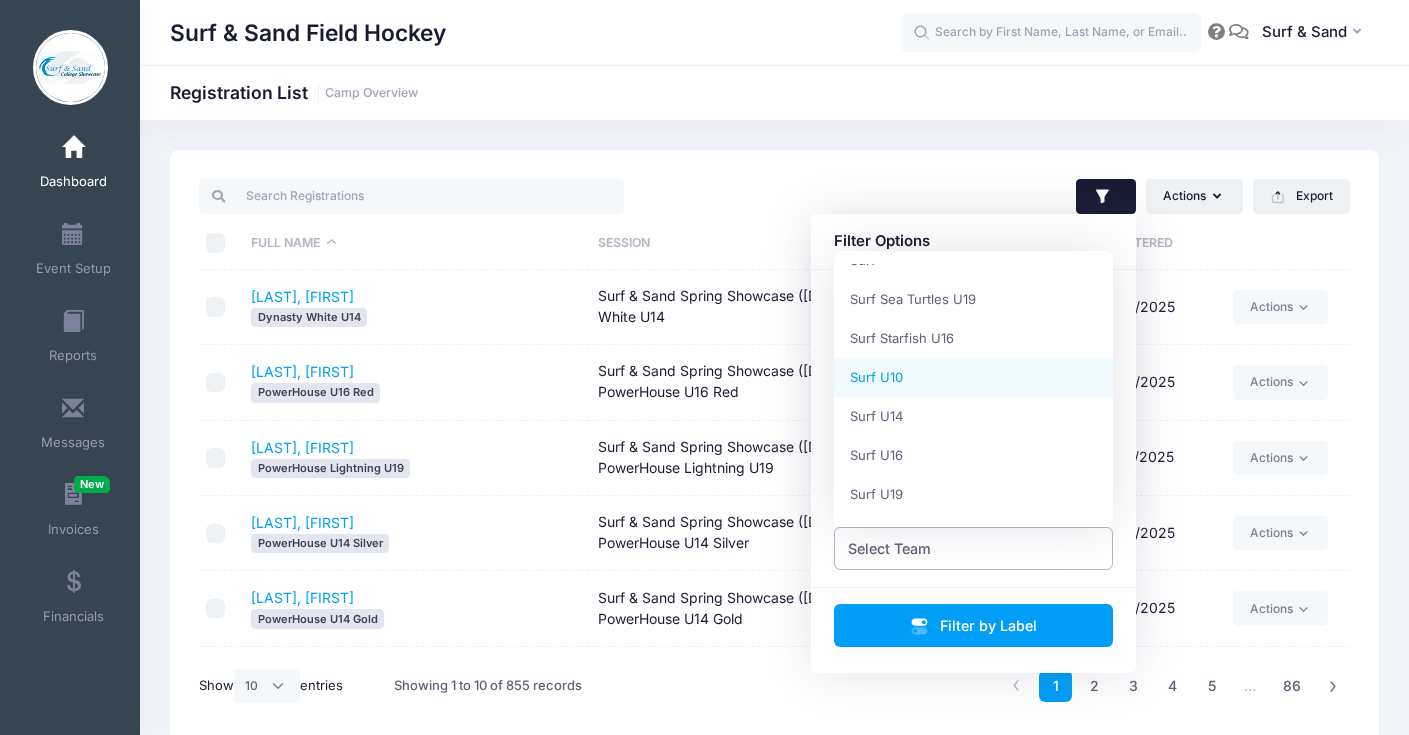 select on "Surf U10" 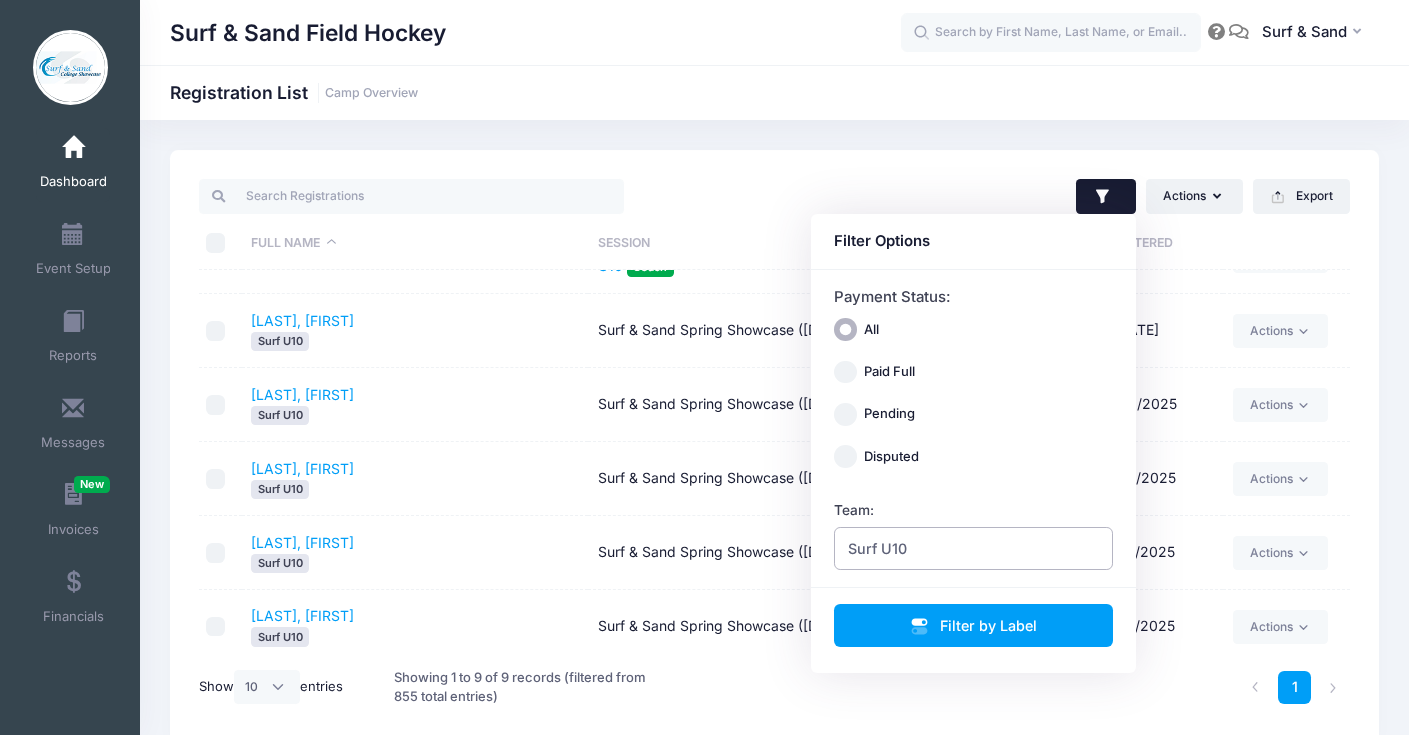 scroll, scrollTop: 0, scrollLeft: 0, axis: both 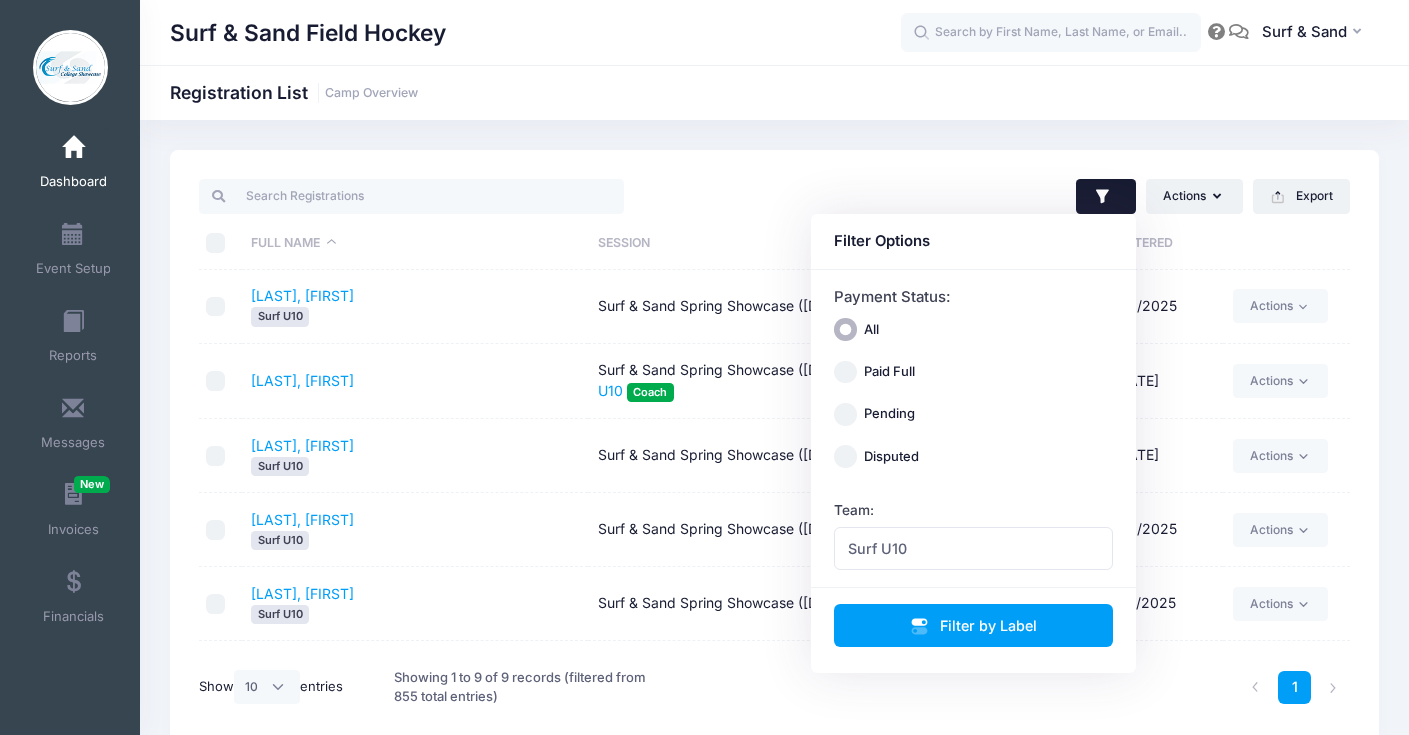 click on "Actions      Assign Labels
Send Email
Send Payment Reminder
Send Document Upload Reminder
Request Additional Information
Deleted Registrations
Filter Options
Payment Status:
All
Paid Full
Pending Disputed" at bounding box center (774, 448) 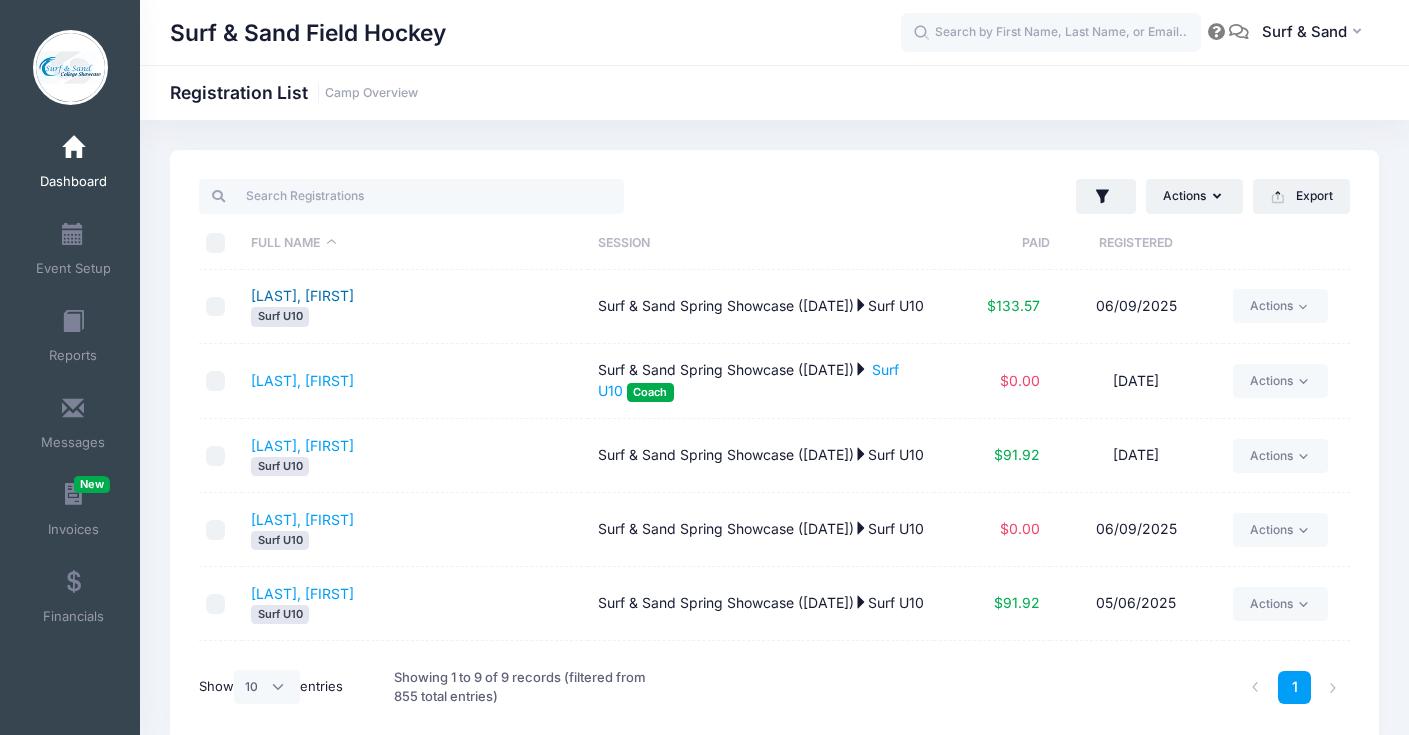 click on "Curatolo, Brynn" at bounding box center [302, 295] 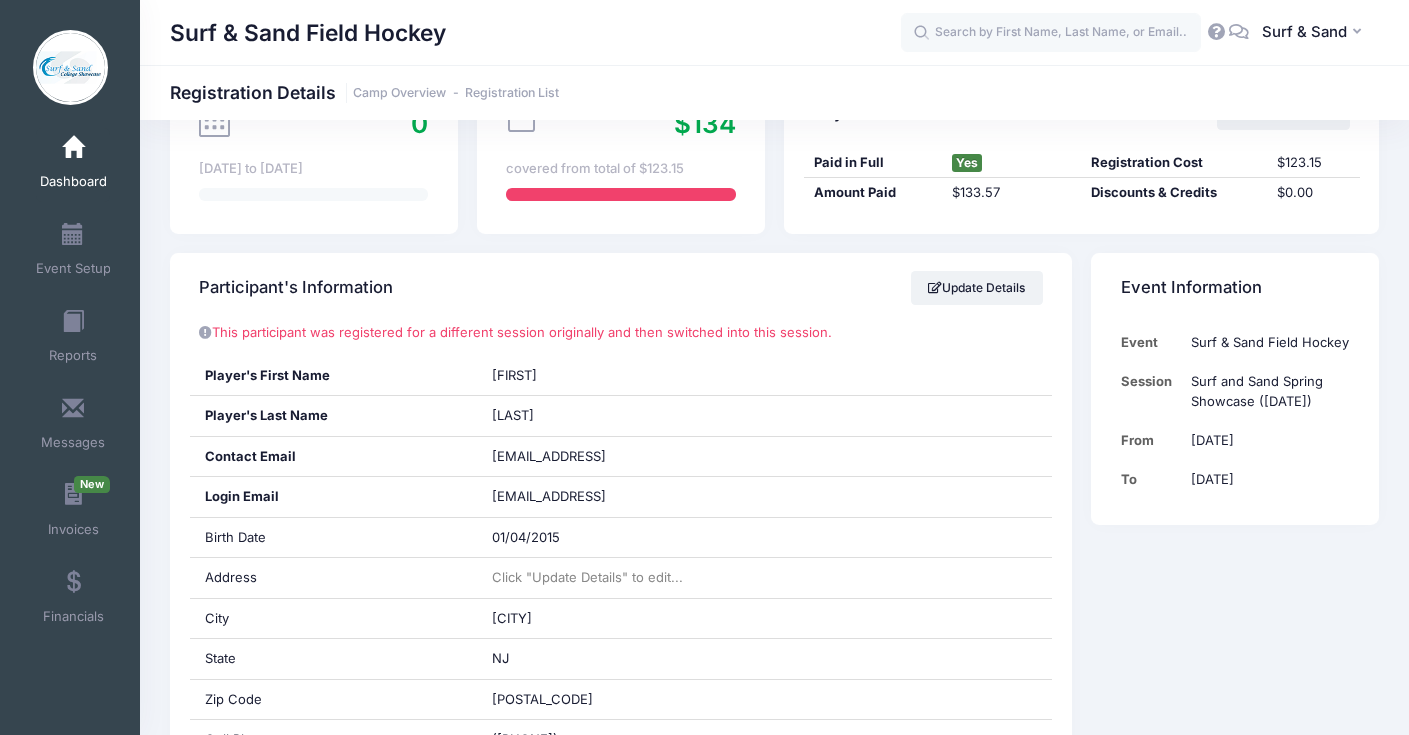 scroll, scrollTop: 0, scrollLeft: 0, axis: both 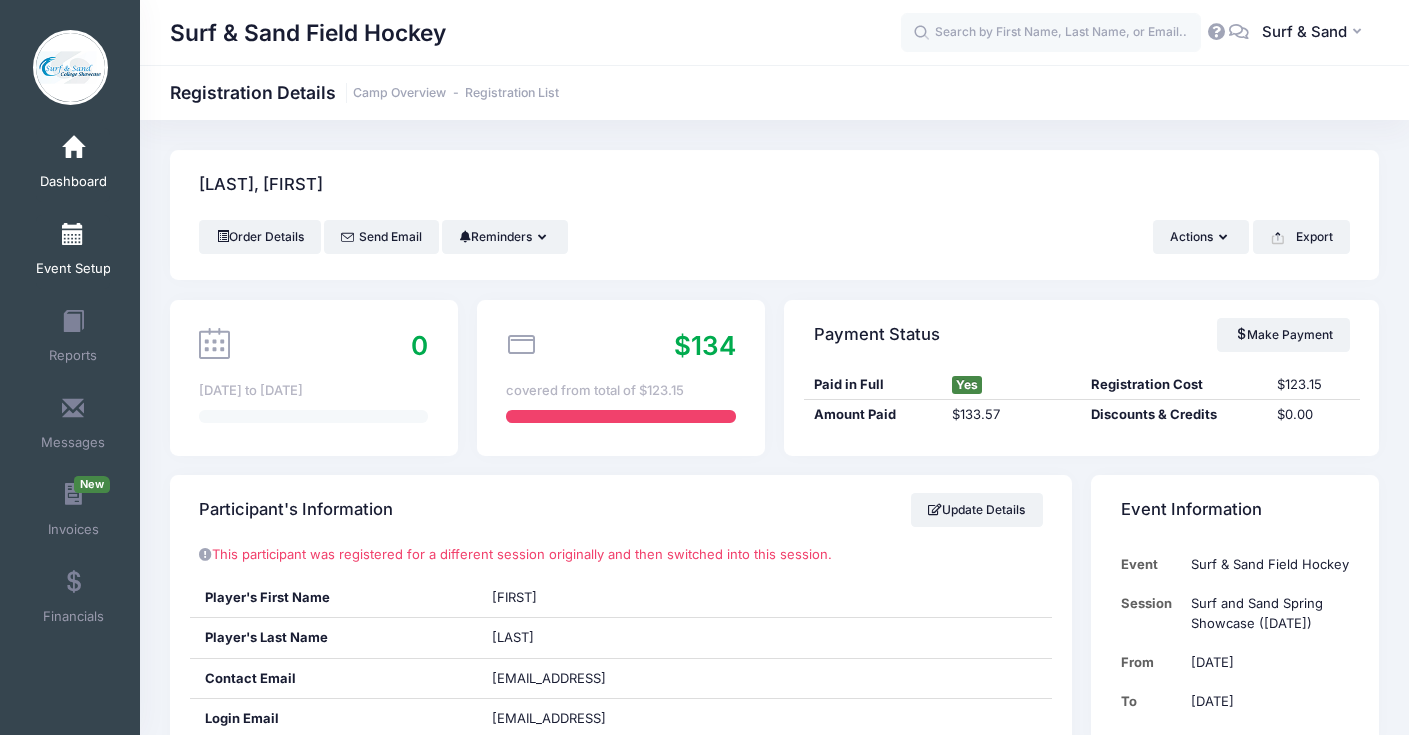 click at bounding box center [73, 235] 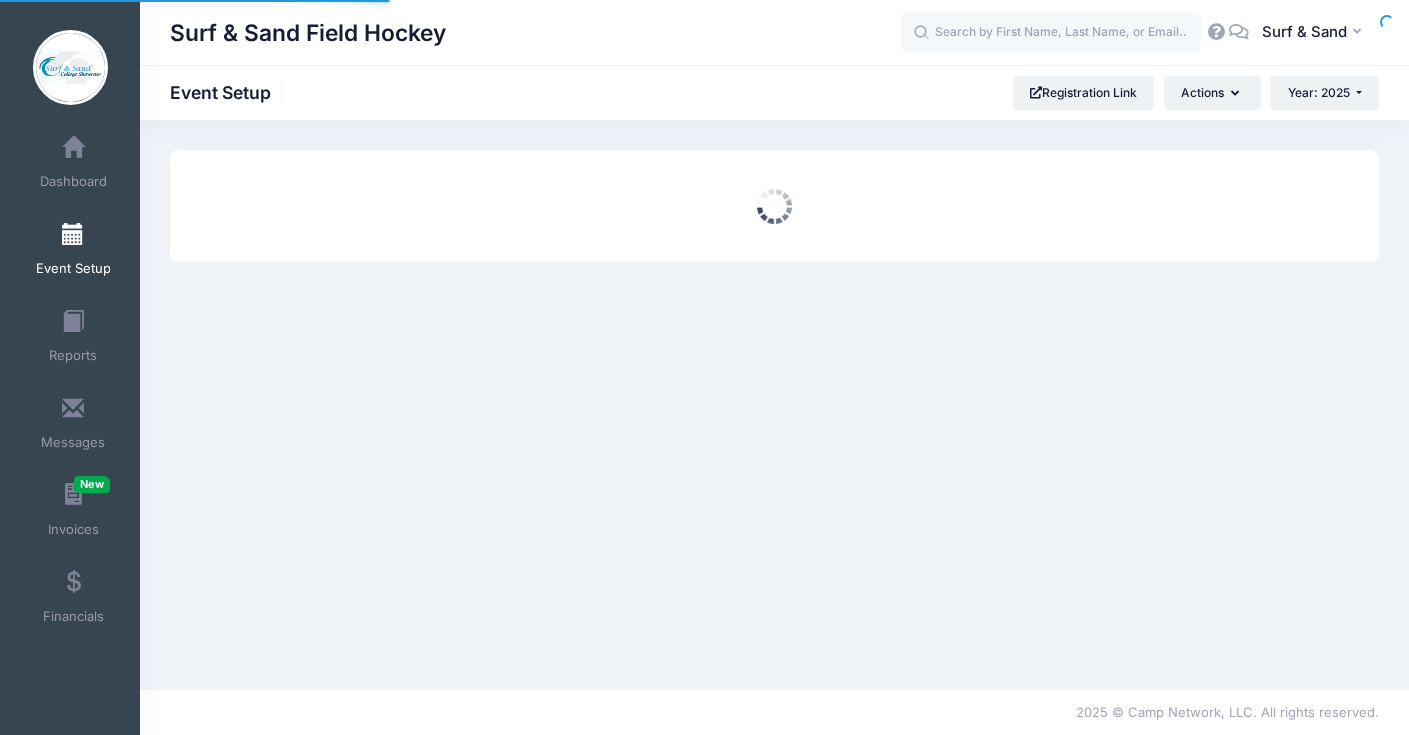 scroll, scrollTop: 0, scrollLeft: 0, axis: both 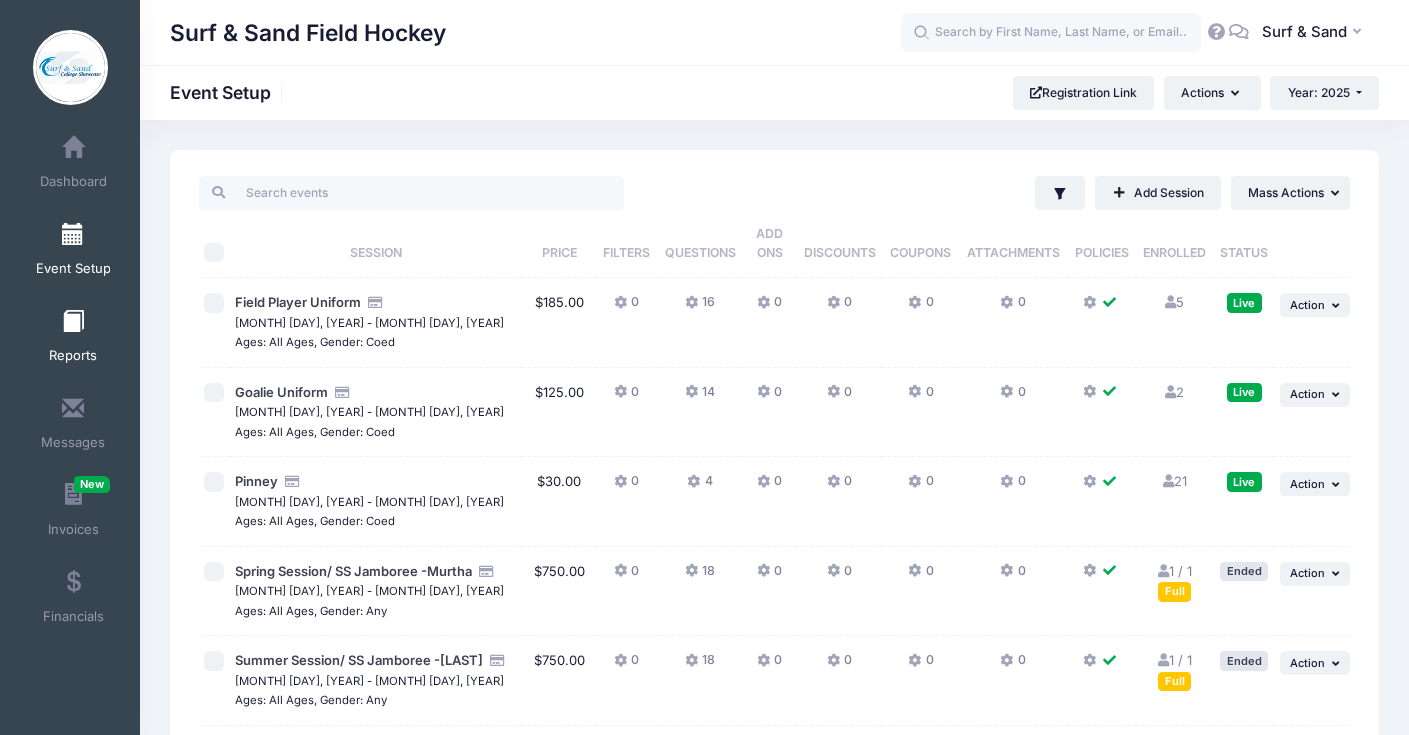 click on "Reports" at bounding box center (73, 339) 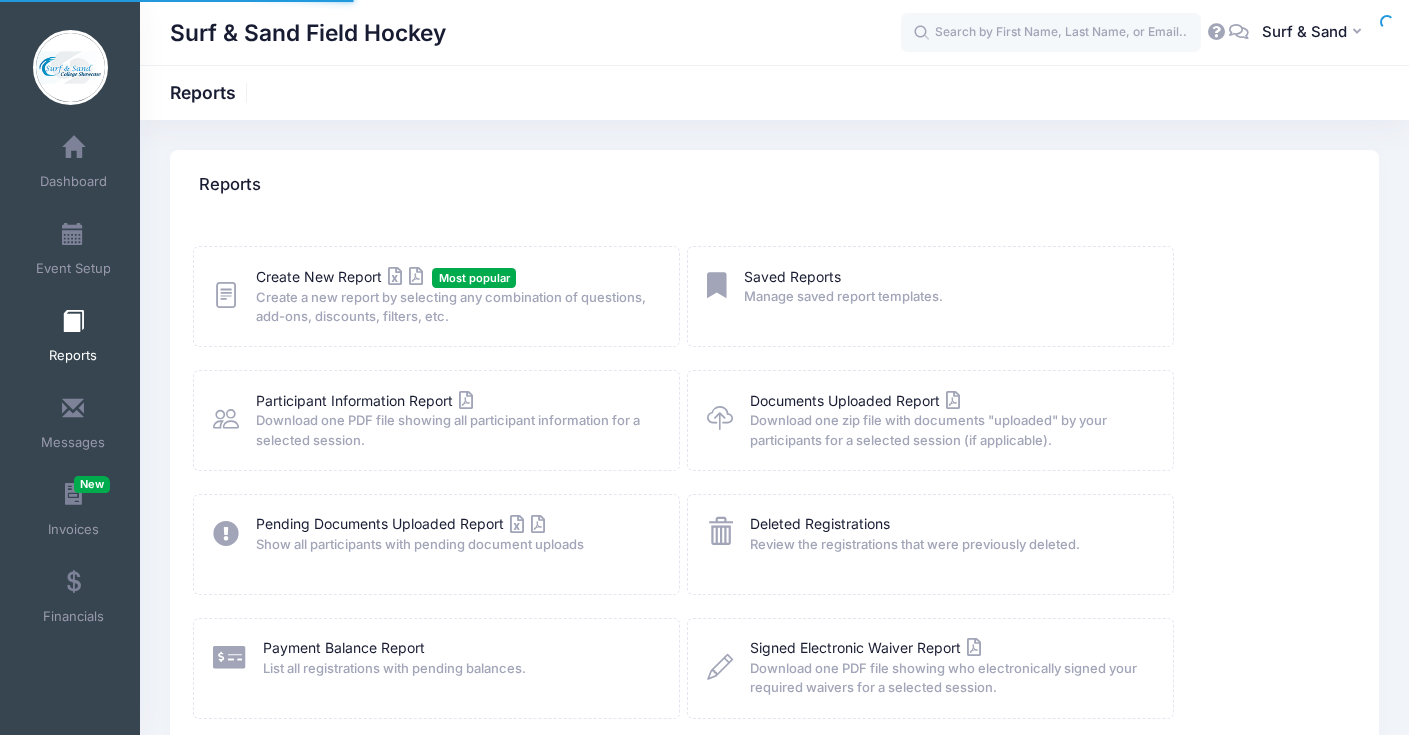 scroll, scrollTop: 0, scrollLeft: 0, axis: both 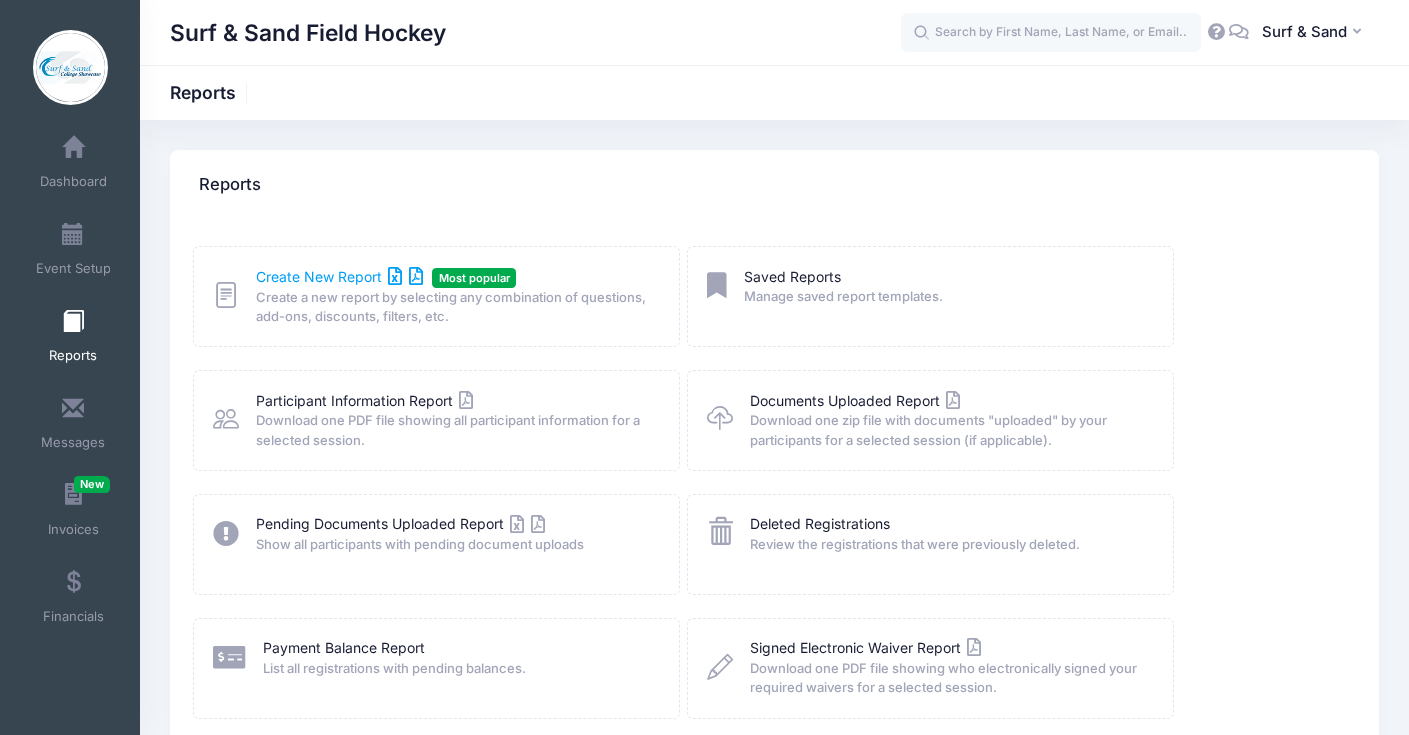click on "Create New Report" at bounding box center [339, 276] 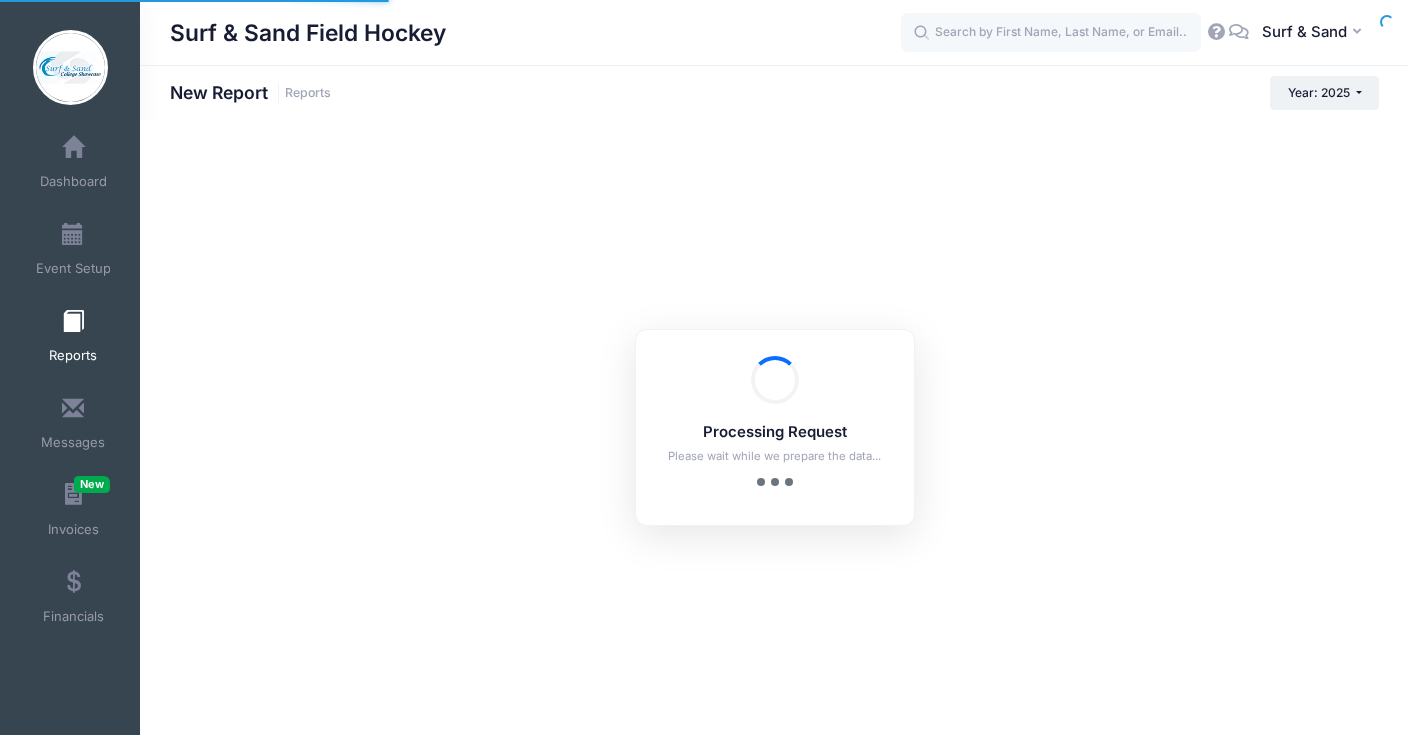 scroll, scrollTop: 0, scrollLeft: 0, axis: both 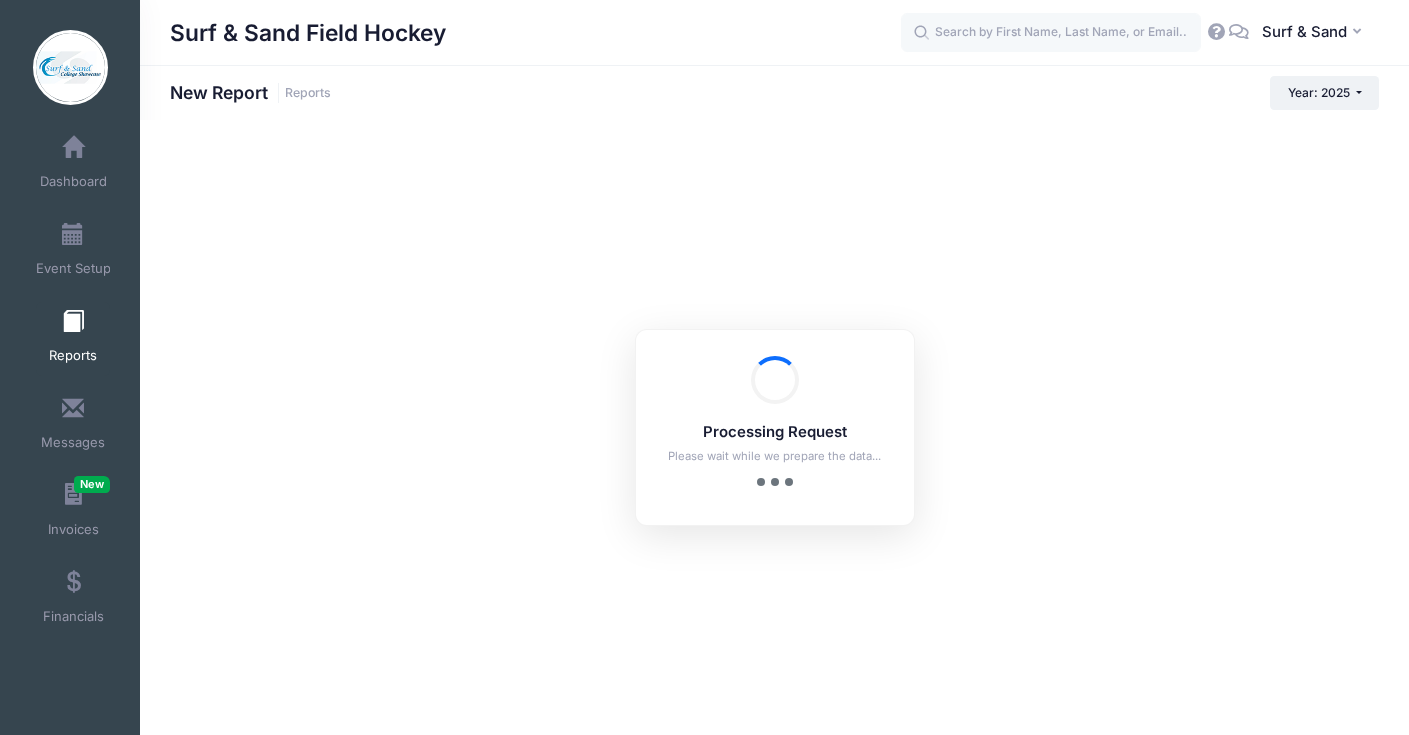 checkbox on "true" 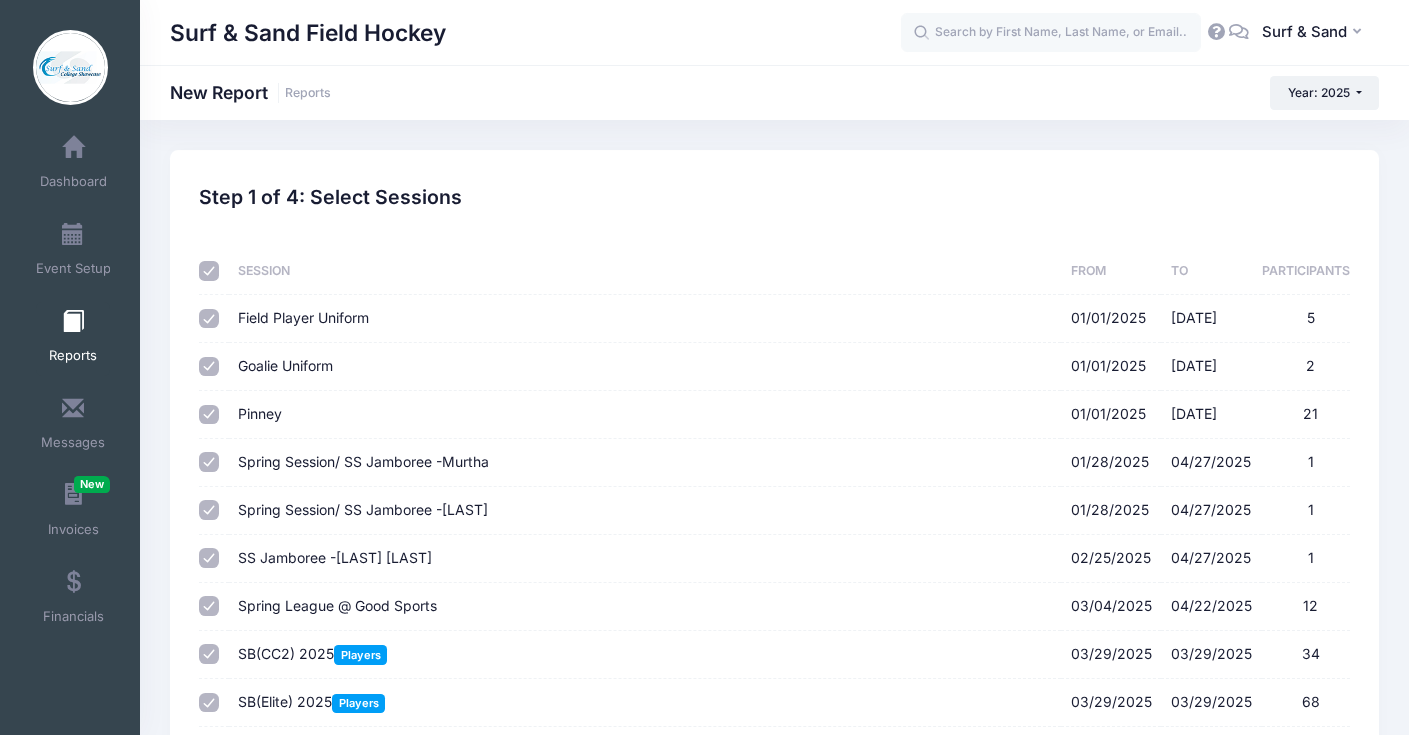 click at bounding box center [209, 271] 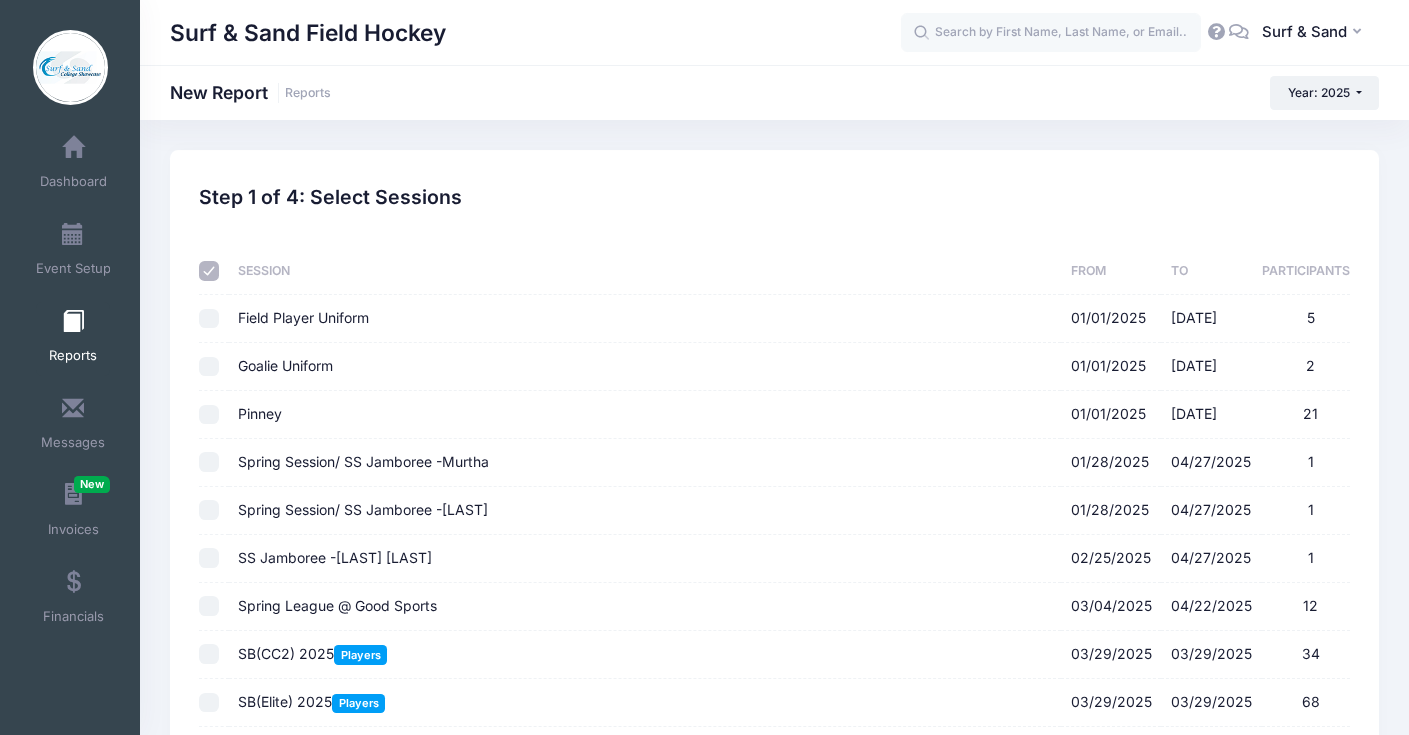 checkbox on "false" 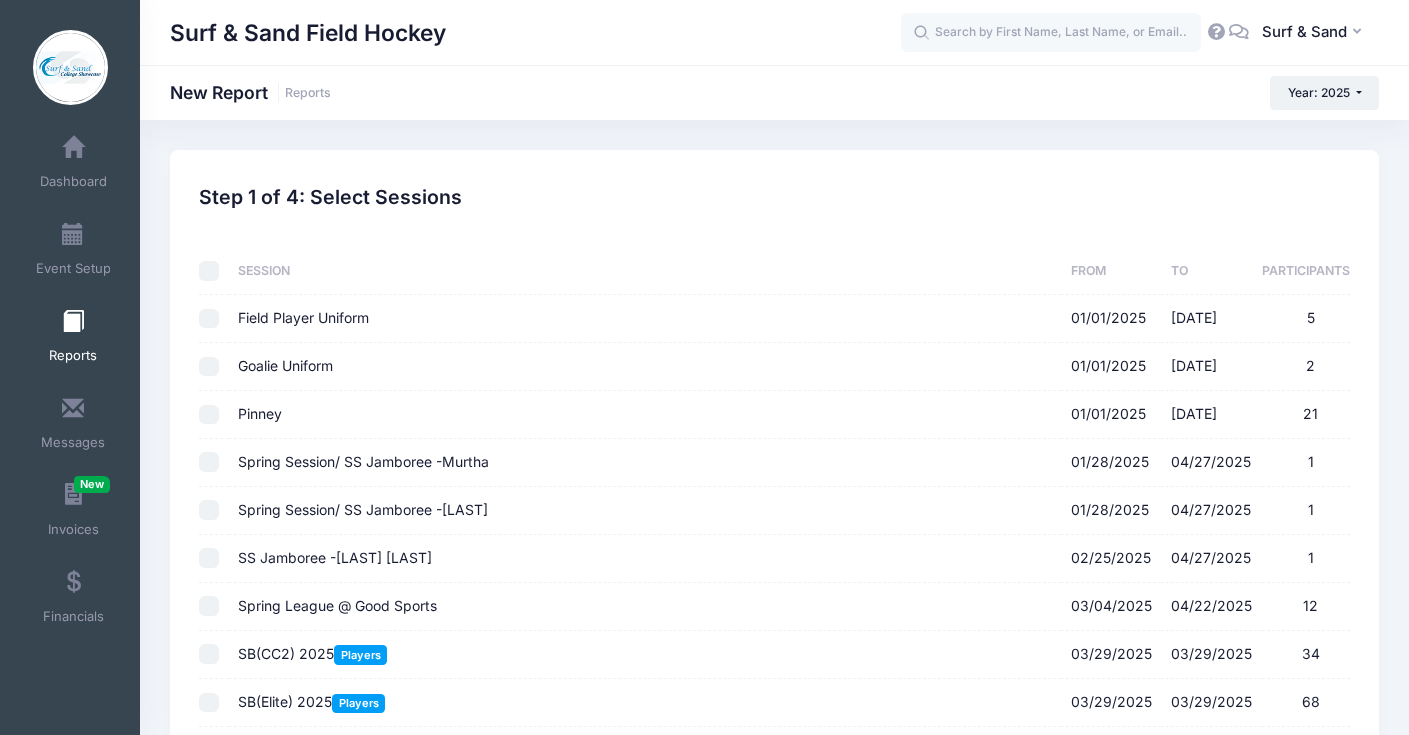 checkbox on "false" 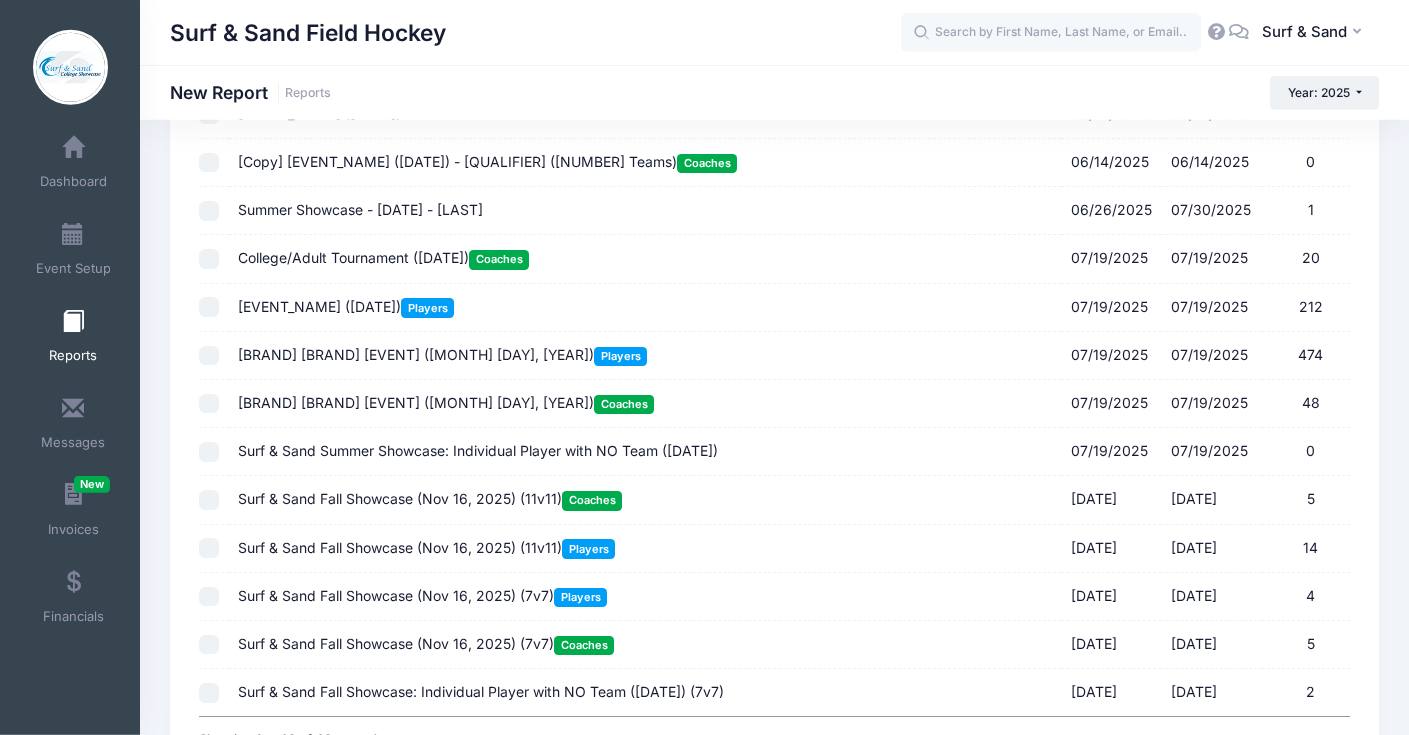 scroll, scrollTop: 1647, scrollLeft: 0, axis: vertical 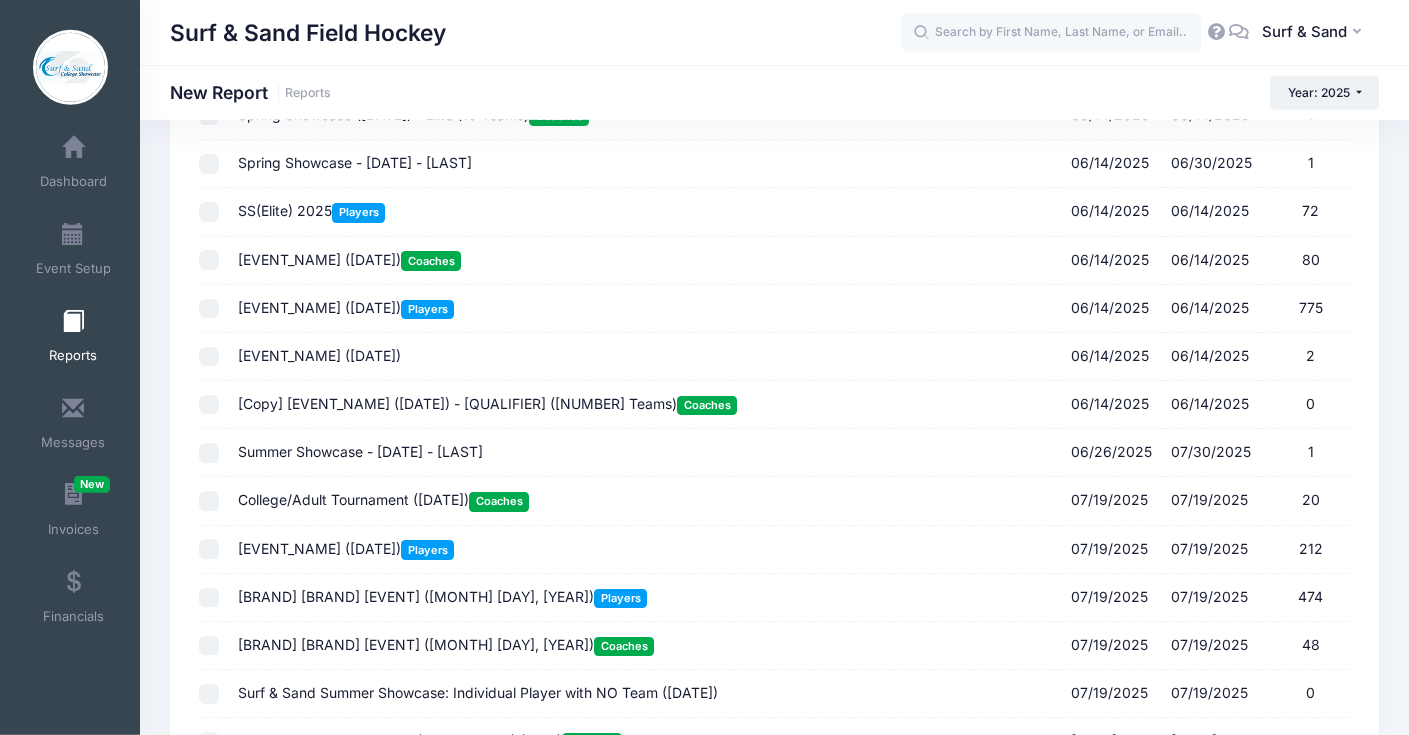click on "Surf & Sand Spring Showcase ([DATE])  Players" at bounding box center (346, 307) 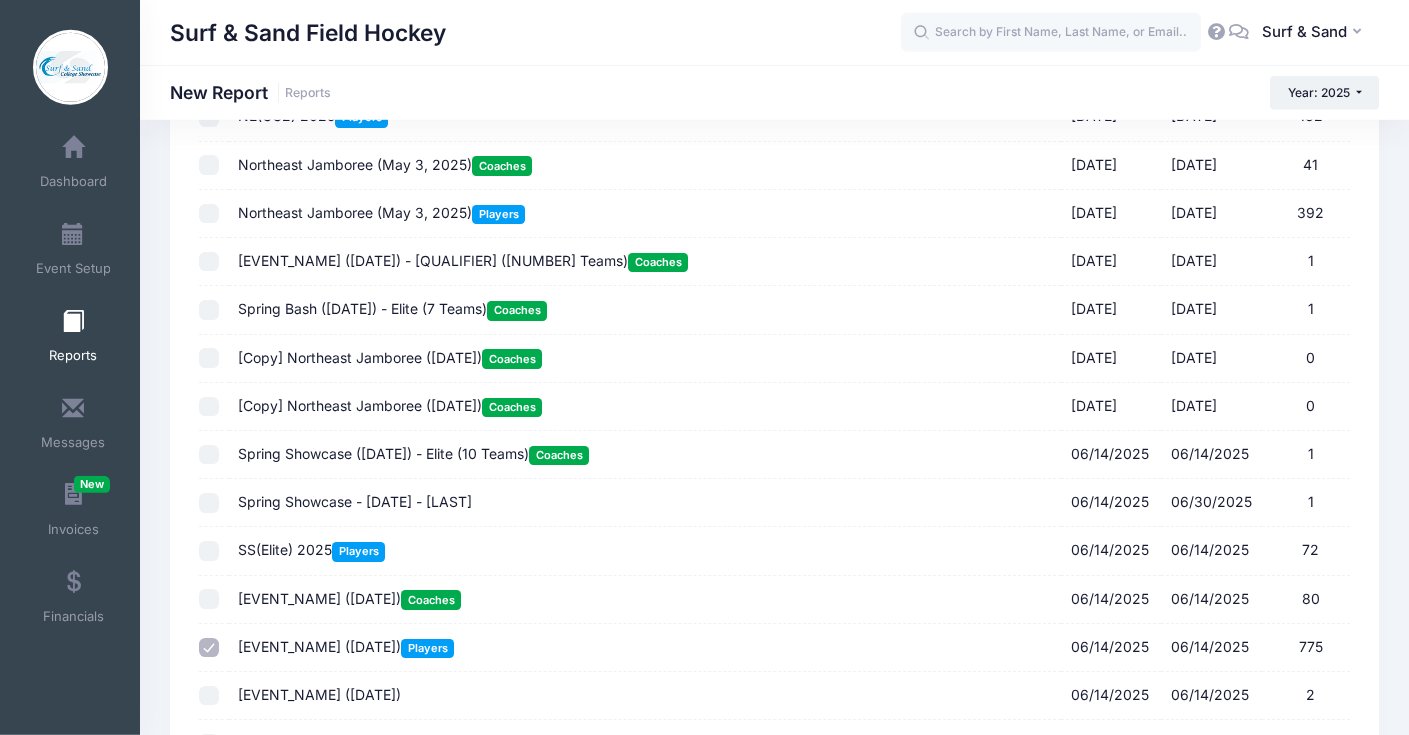 click on "[EVENT] ([DATE])  Players" at bounding box center [381, 212] 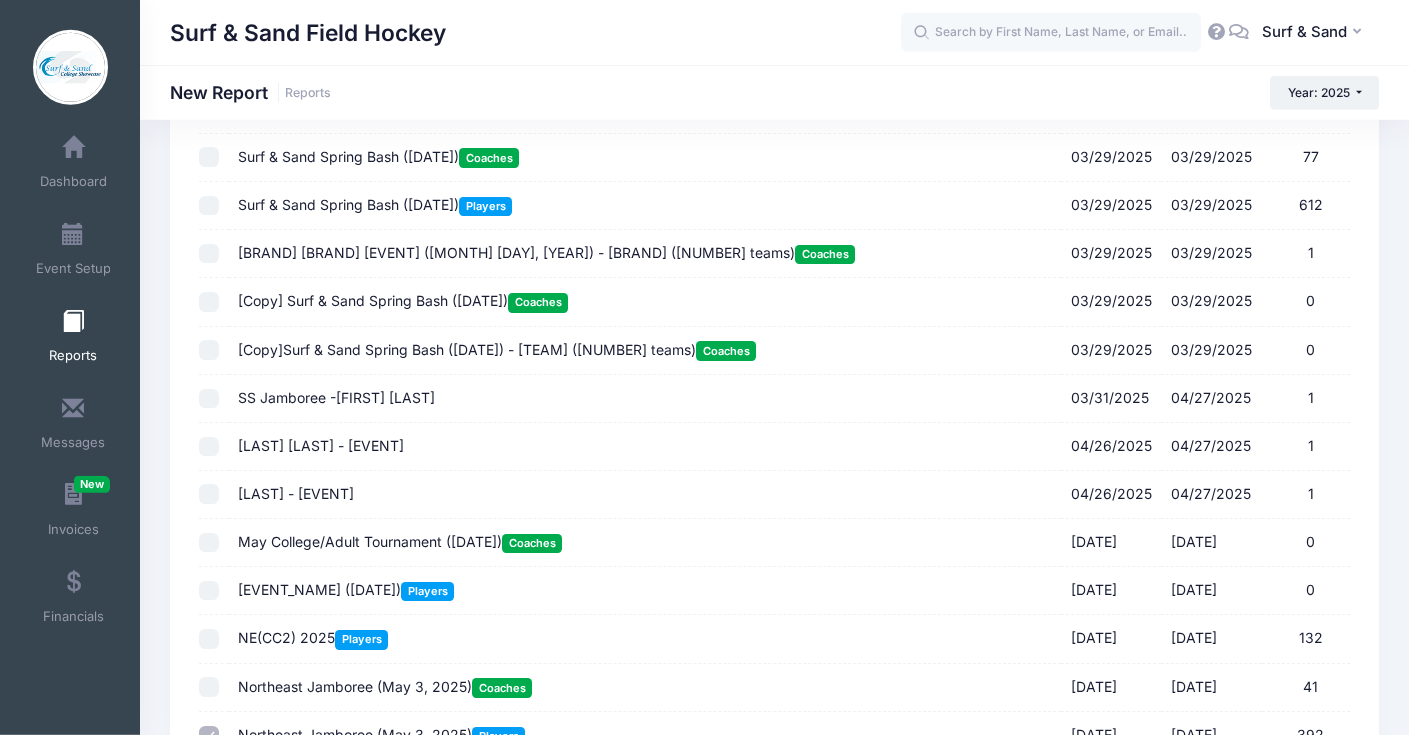 scroll, scrollTop: 784, scrollLeft: 0, axis: vertical 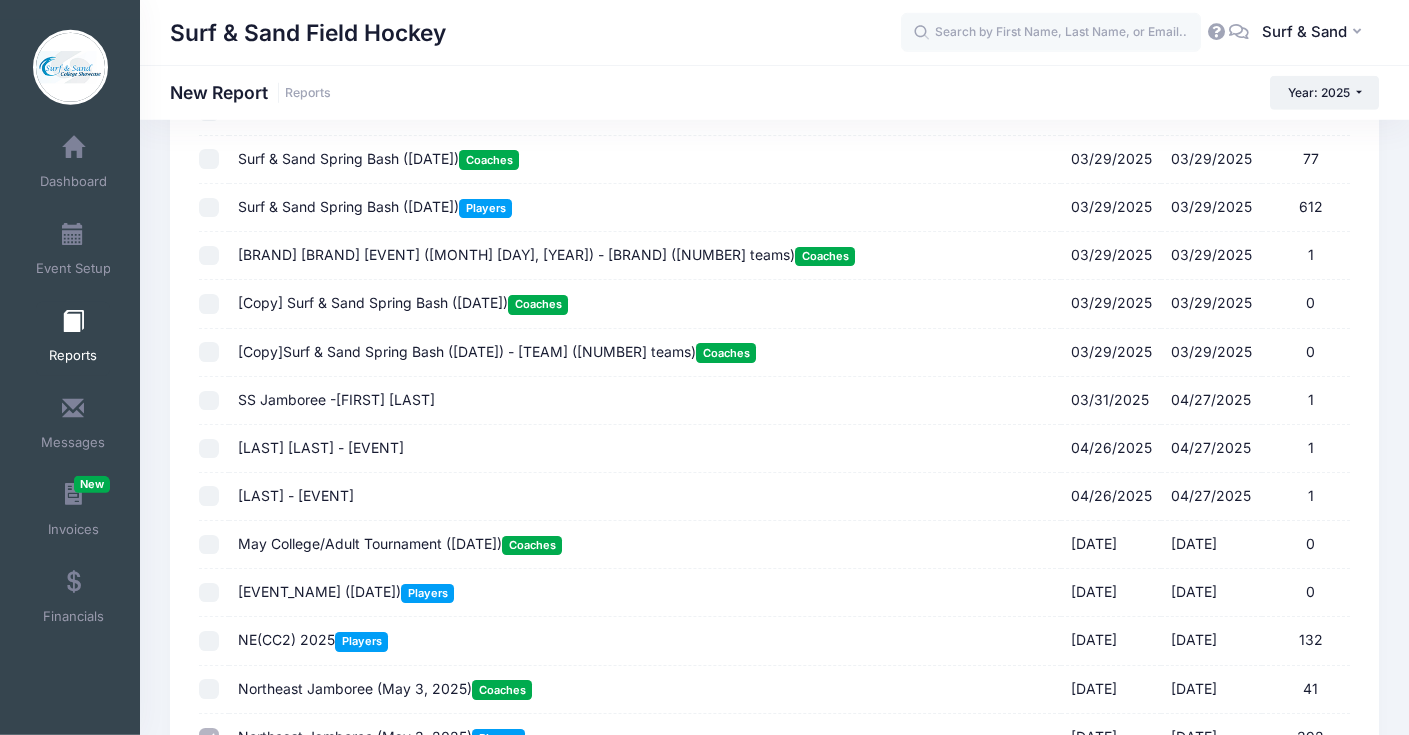 click on "[EVENT_NAME] ([DATE])  Players" at bounding box center [375, 206] 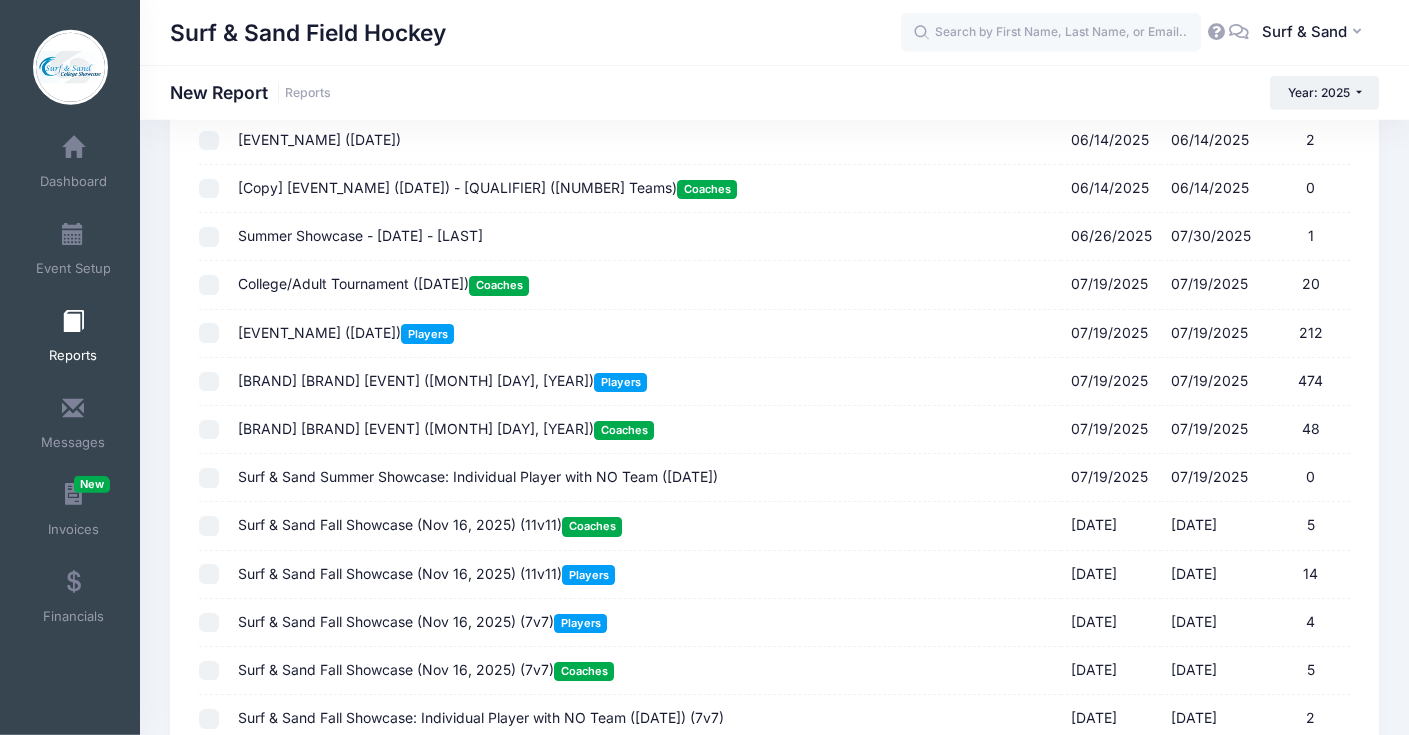 scroll, scrollTop: 2079, scrollLeft: 0, axis: vertical 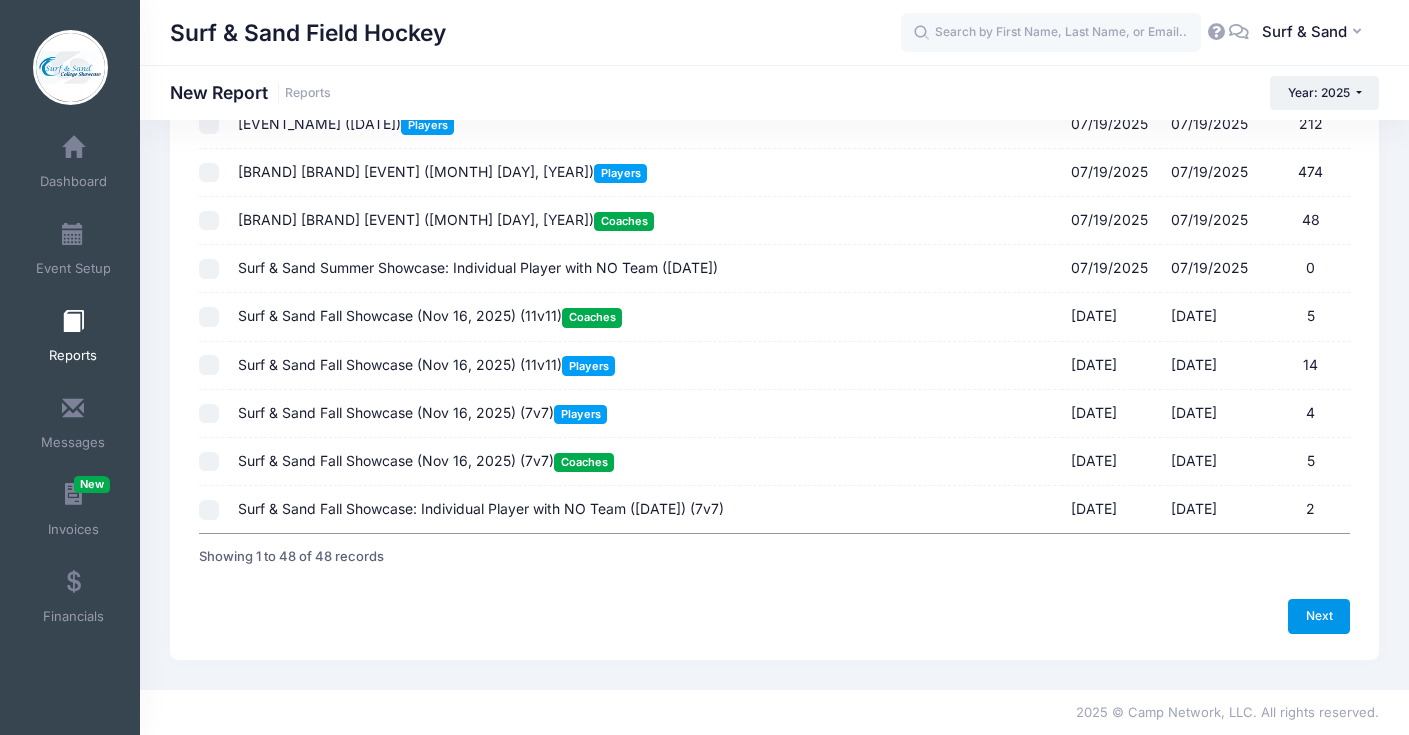 click on "Next" at bounding box center [1319, 616] 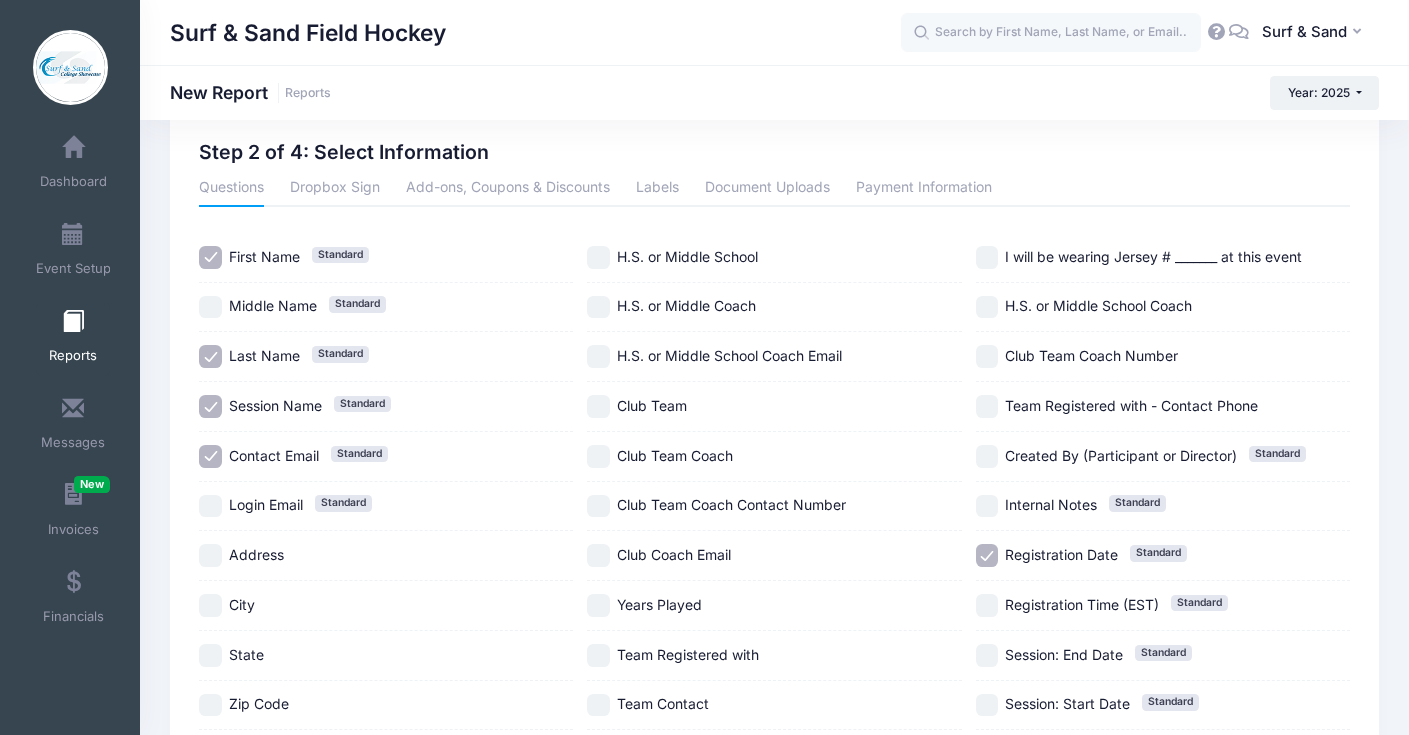 scroll, scrollTop: 92, scrollLeft: 0, axis: vertical 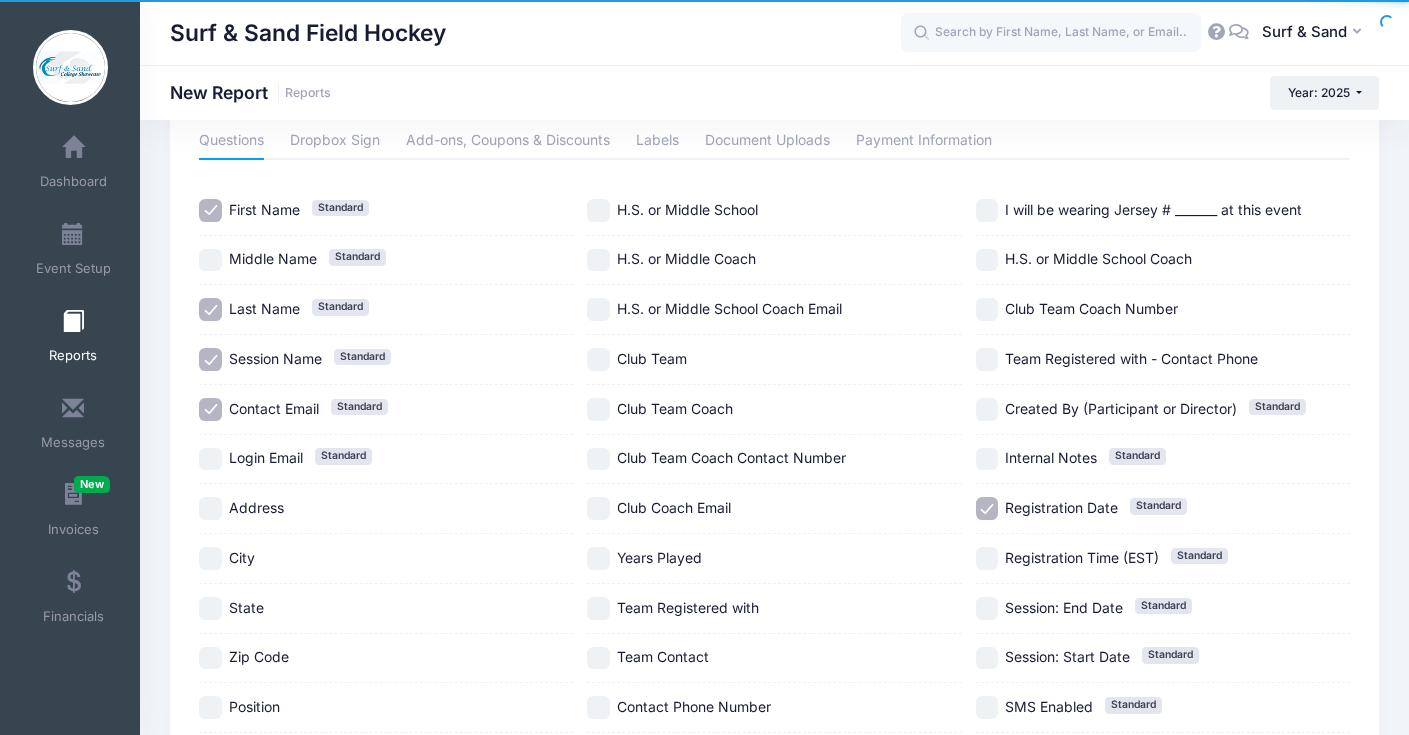 click on "Registration Time (EST) Standard" at bounding box center (1163, 558) 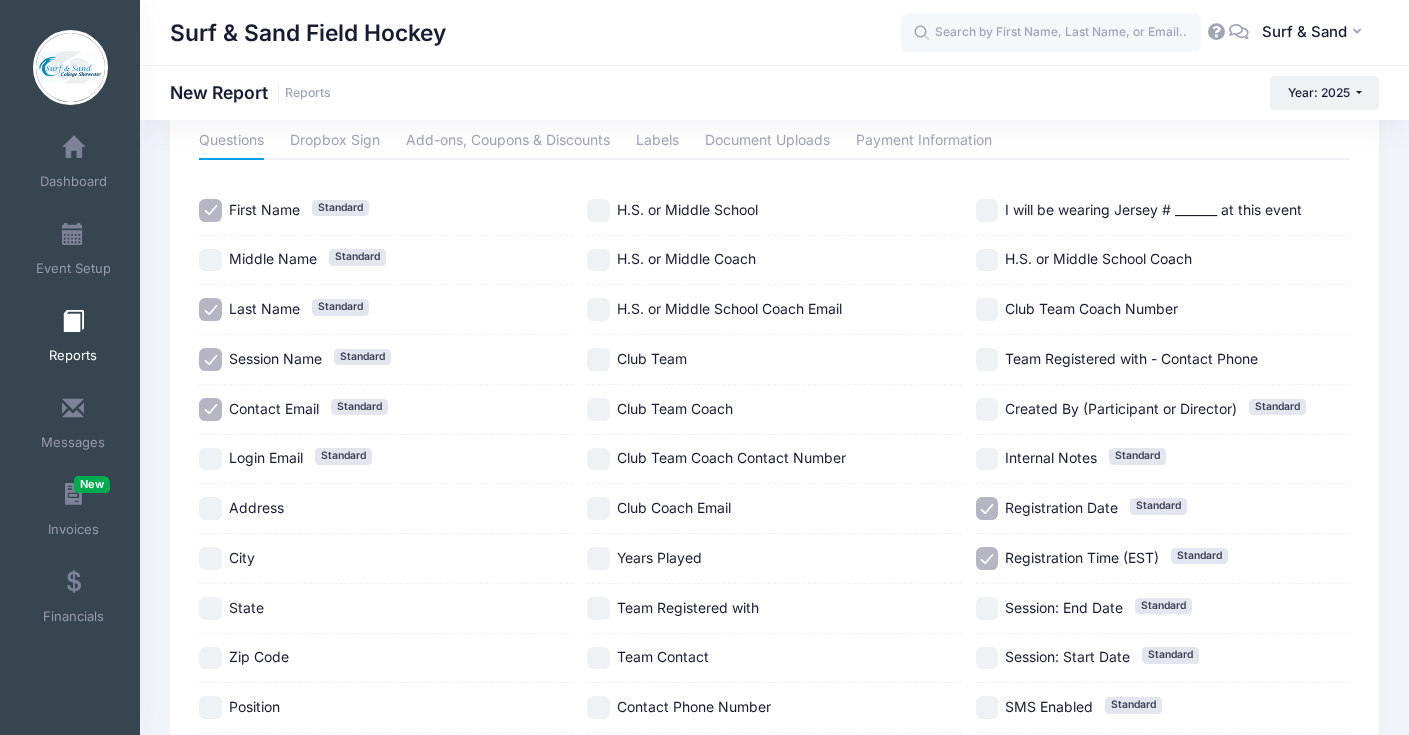 click on "I will be wearing Jersey # _______ at this event" at bounding box center (987, 210) 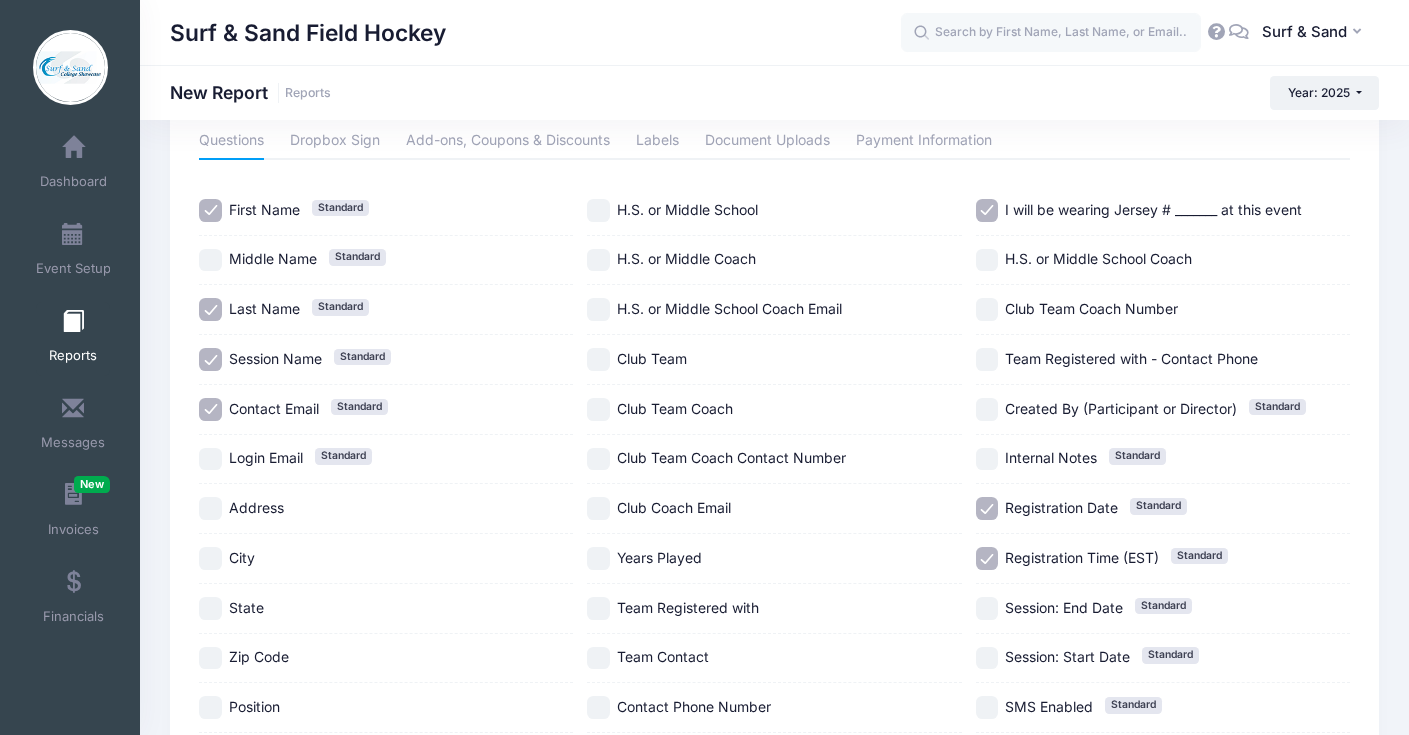 click on "I will be wearing Jersey # _______ at this event" at bounding box center (987, 210) 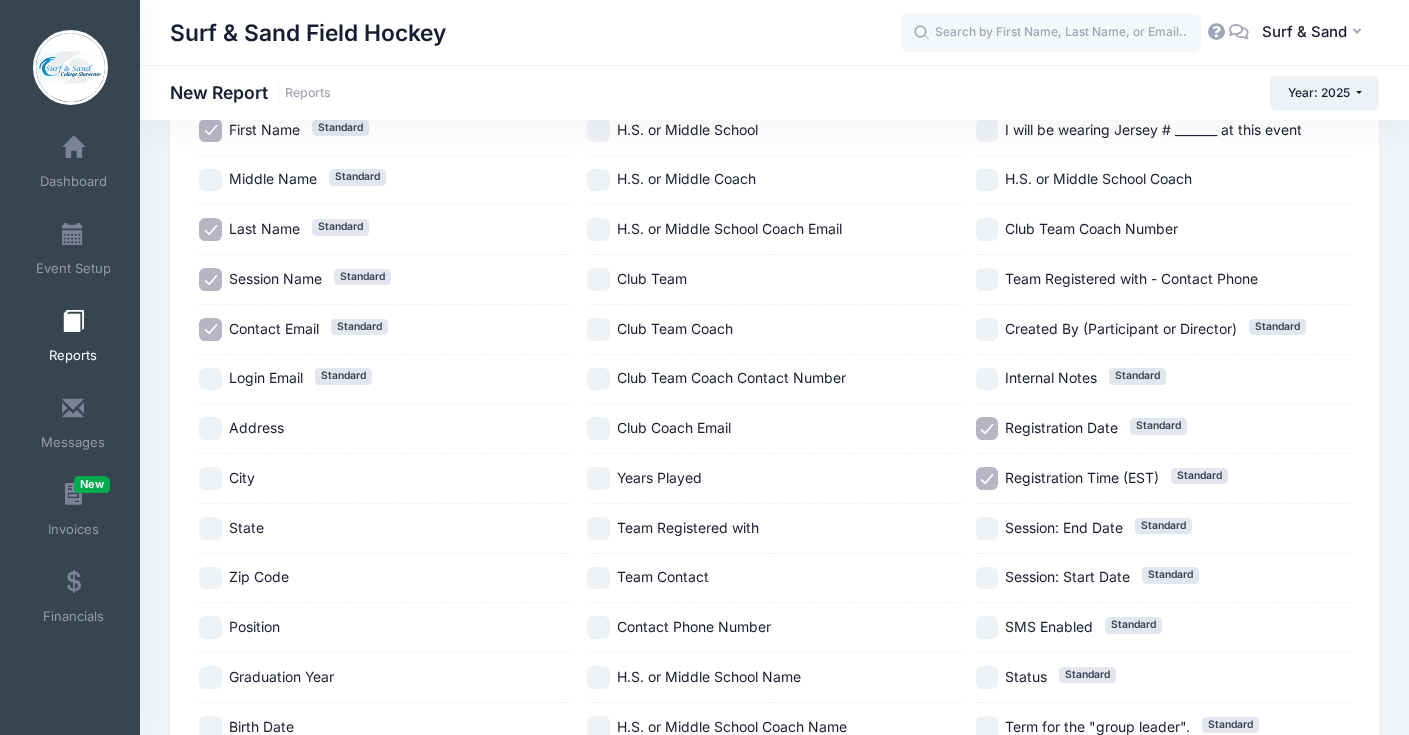 scroll, scrollTop: 286, scrollLeft: 0, axis: vertical 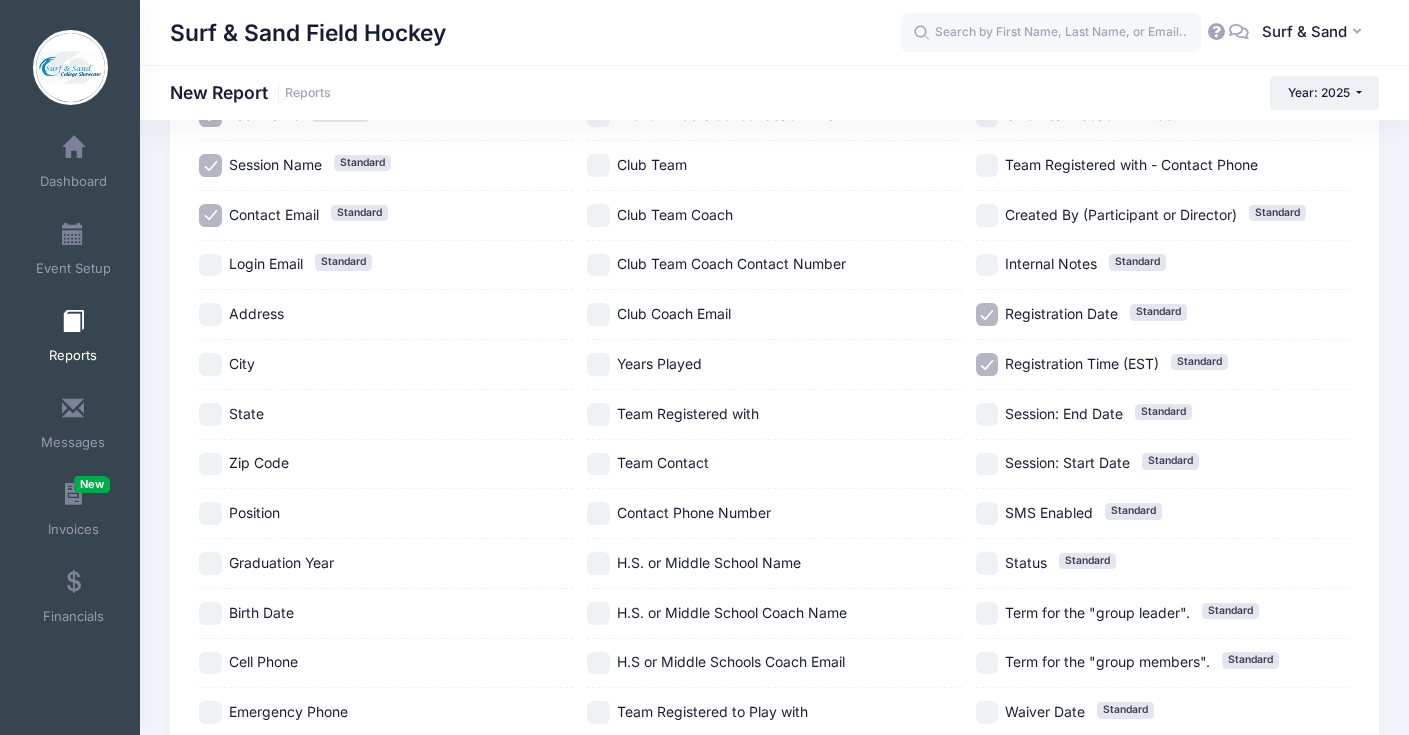 click on "City" at bounding box center (242, 363) 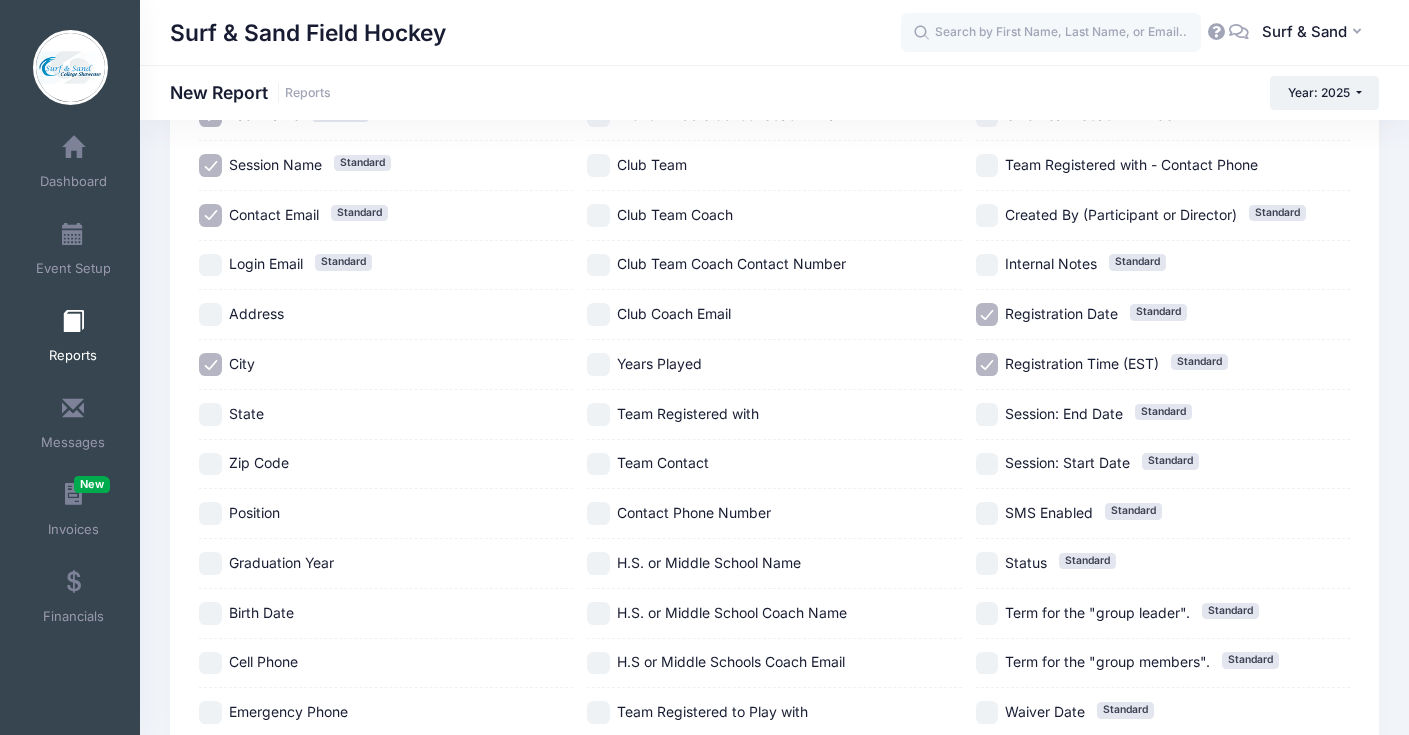 click on "State" at bounding box center (246, 413) 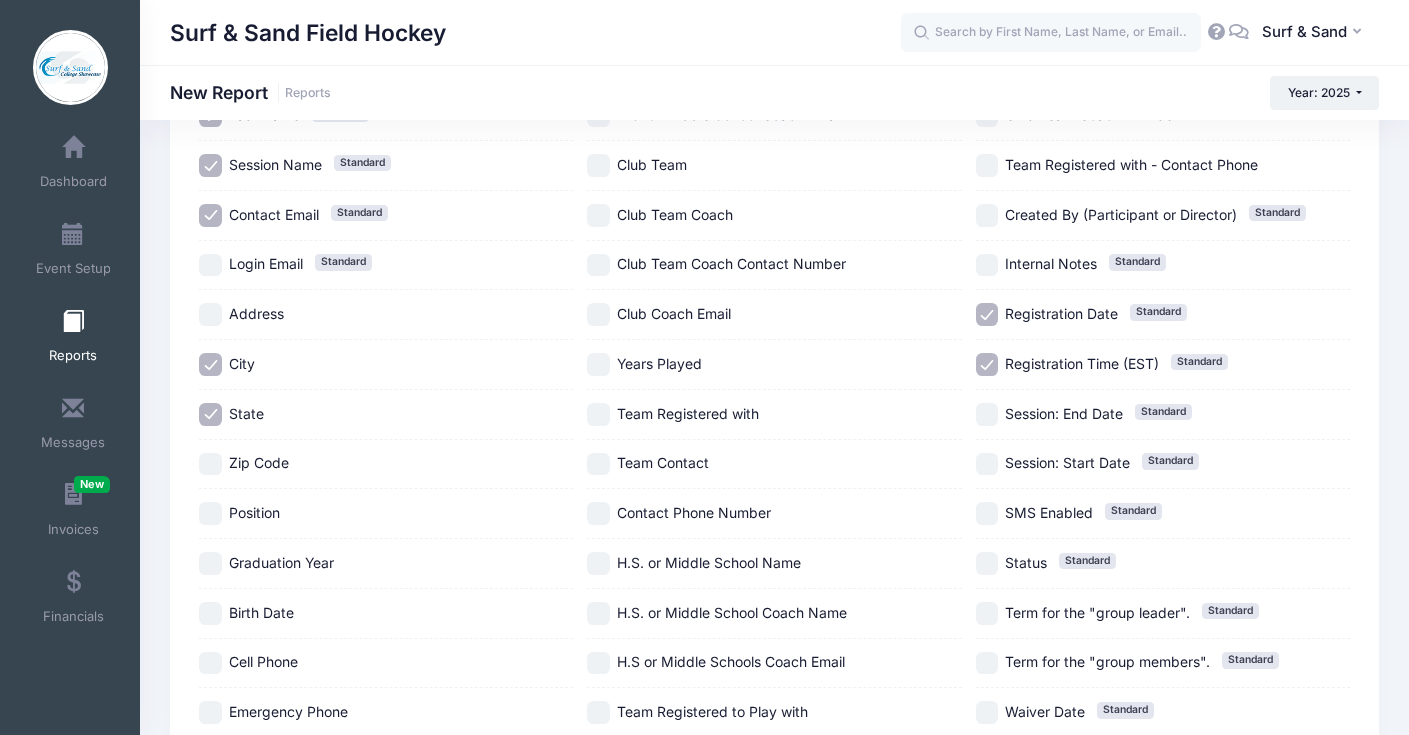 click on "Position" at bounding box center (254, 512) 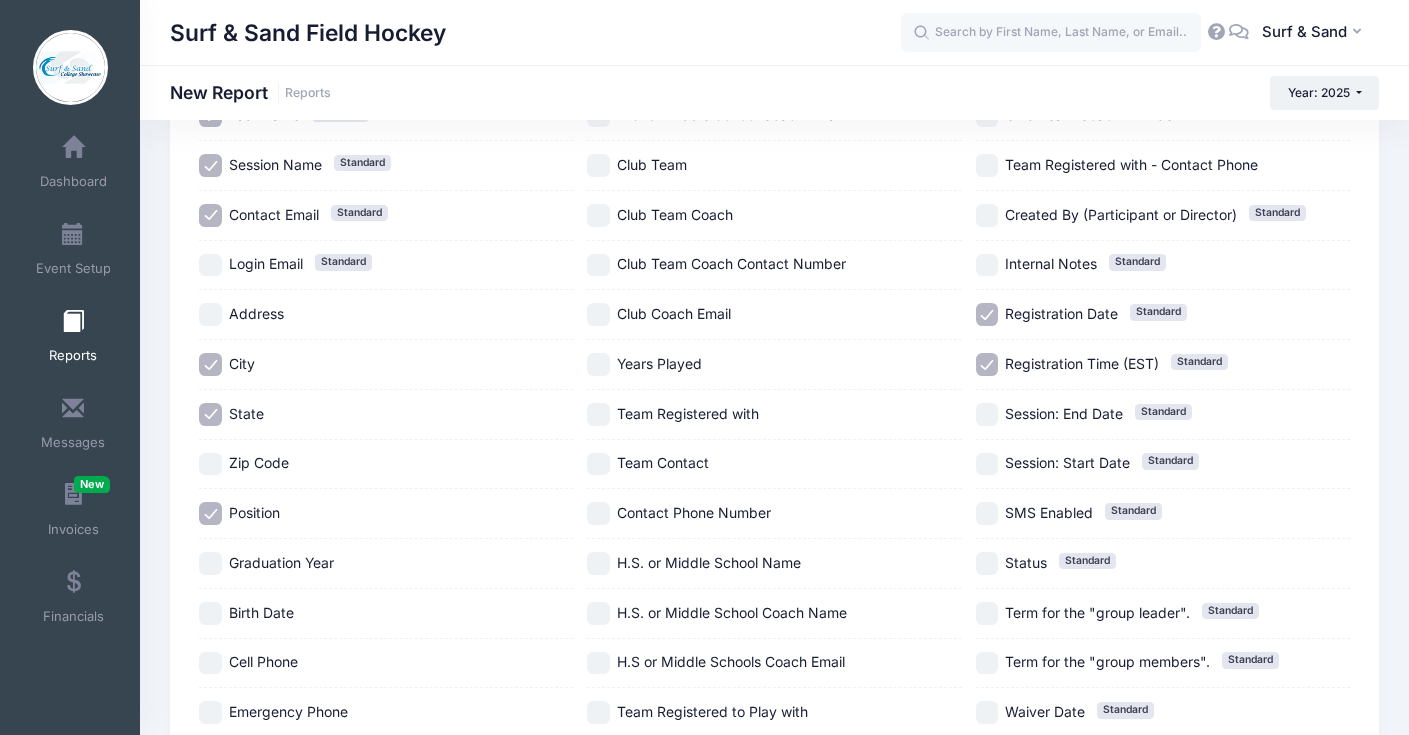 click on "Graduation Year" at bounding box center [281, 562] 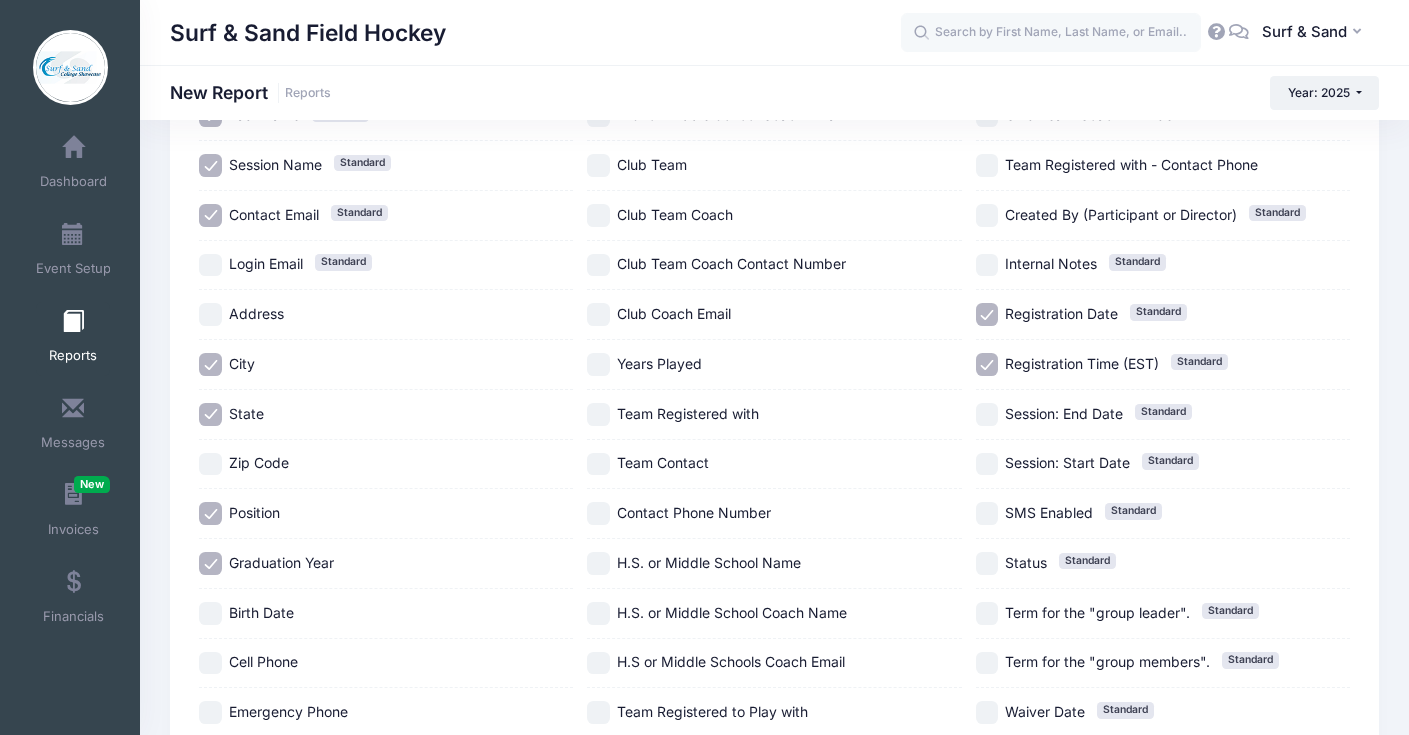 click on "Birth Date" at bounding box center [261, 612] 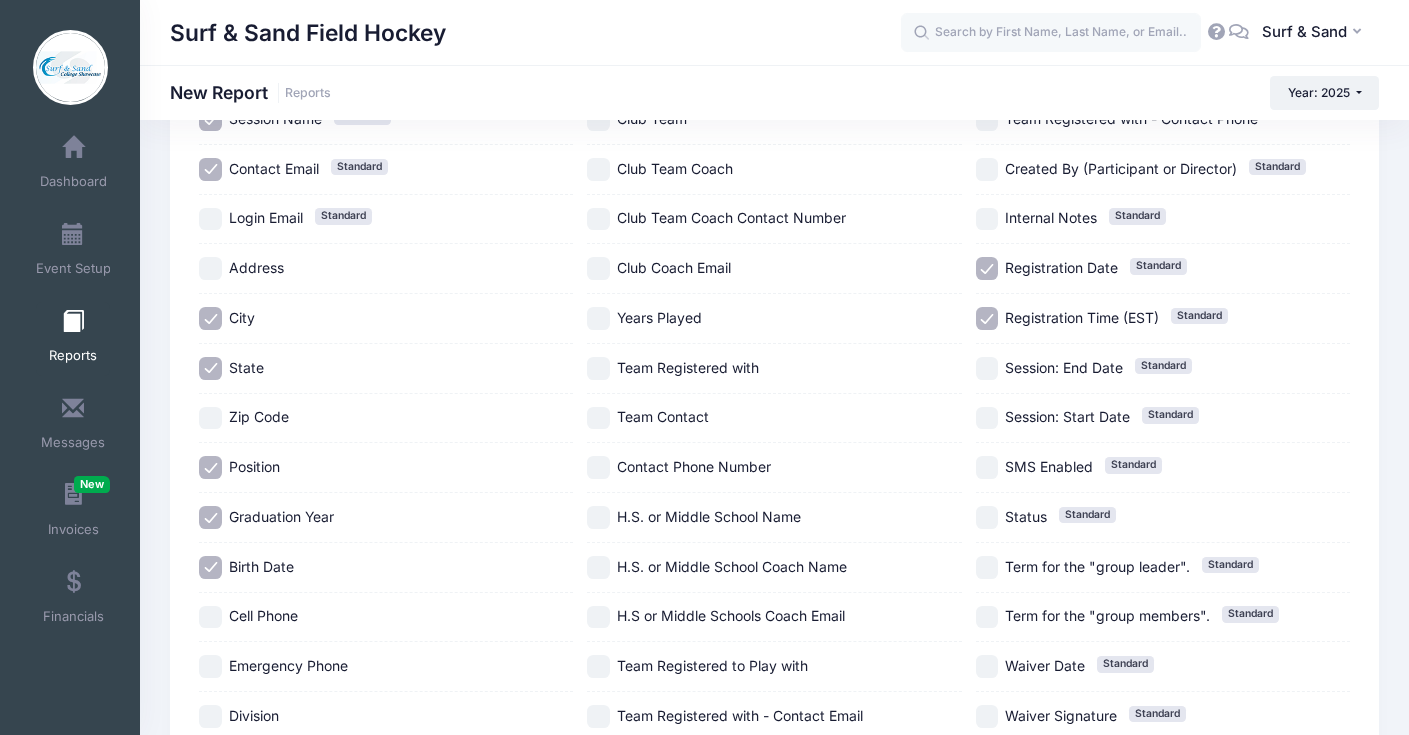 scroll, scrollTop: 383, scrollLeft: 0, axis: vertical 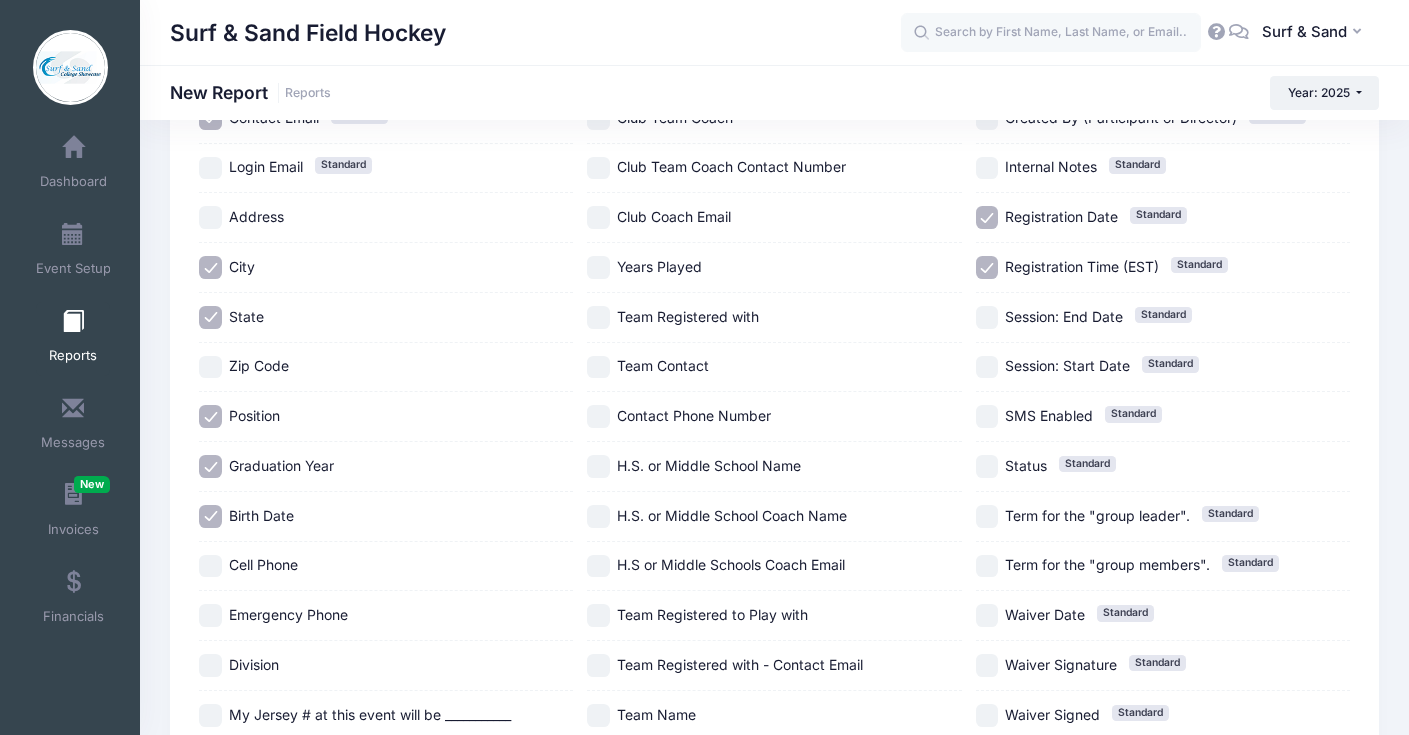 click on "Cell Phone" at bounding box center (263, 564) 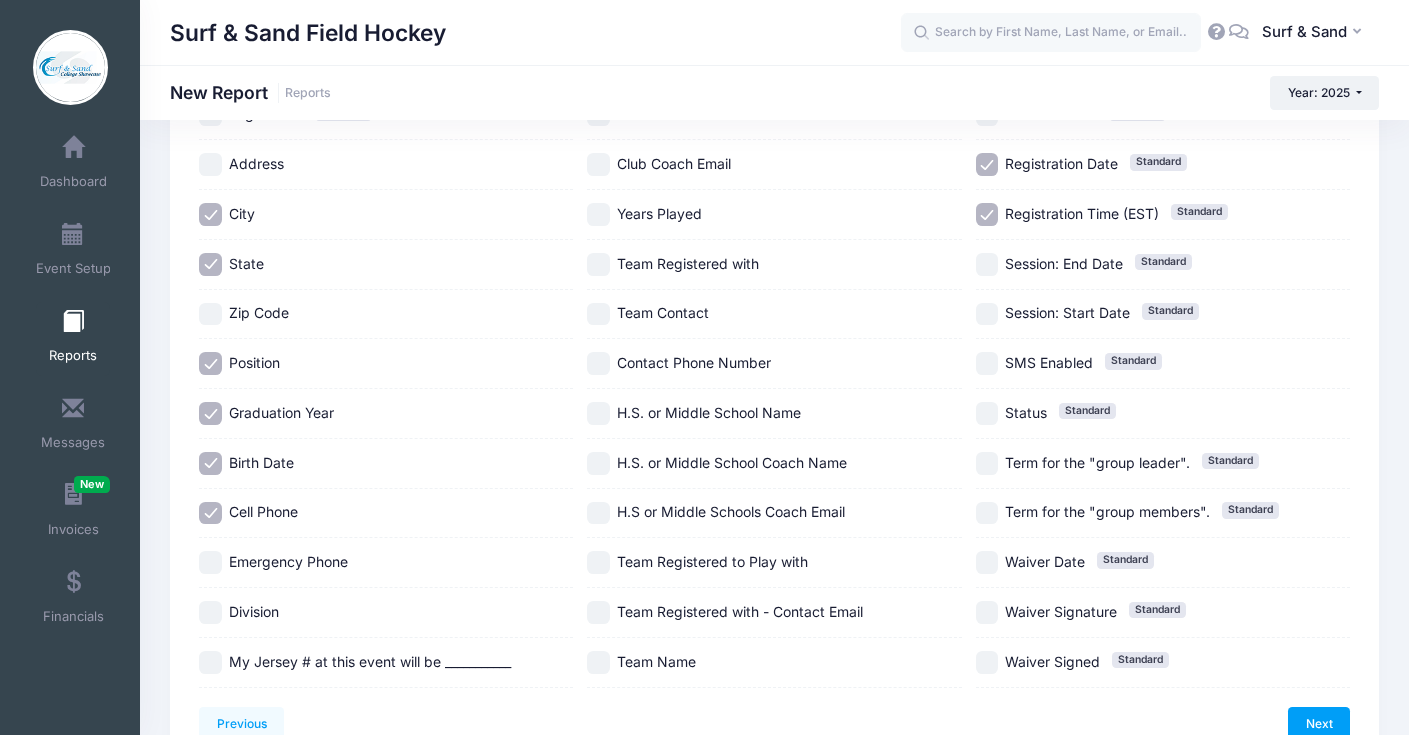 scroll, scrollTop: 533, scrollLeft: 0, axis: vertical 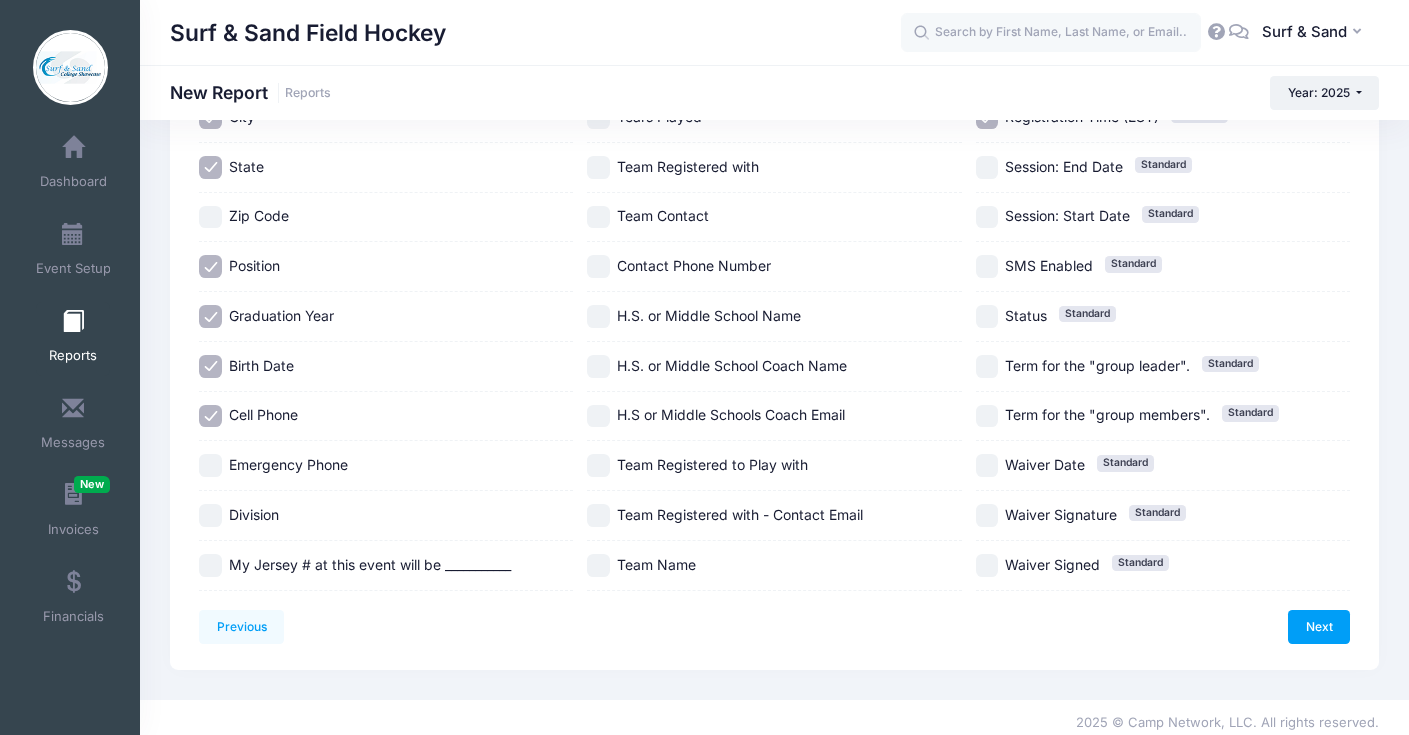 click on "Emergency Phone" at bounding box center (288, 465) 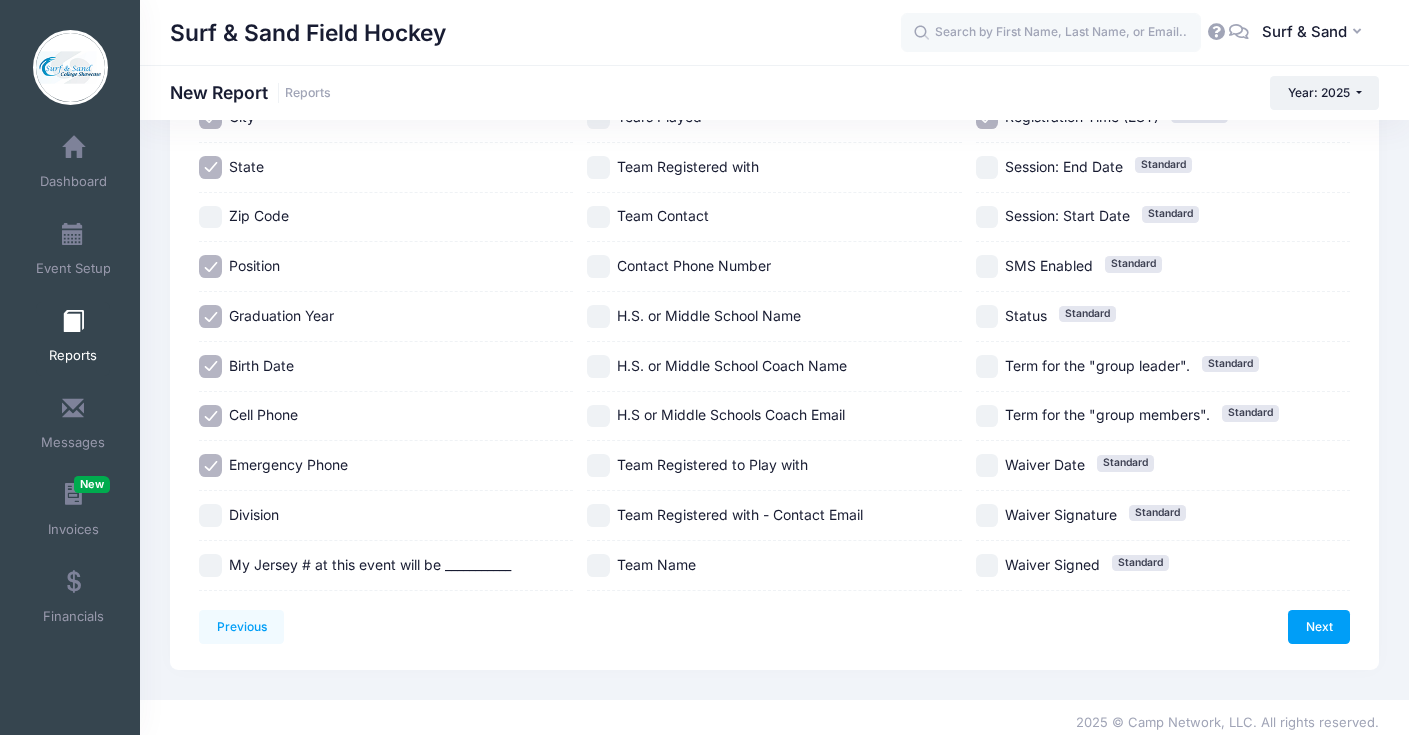 click on "Division" at bounding box center [254, 514] 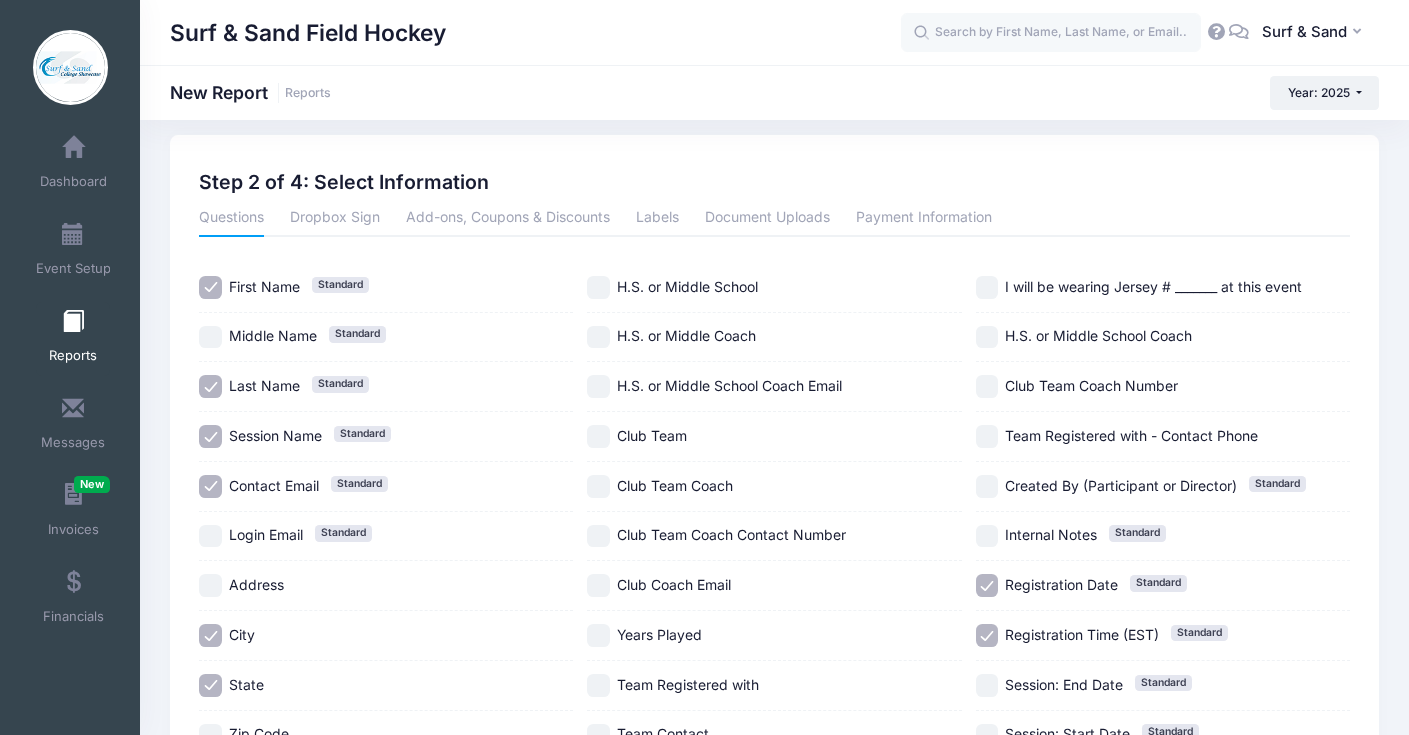 scroll, scrollTop: 544, scrollLeft: 0, axis: vertical 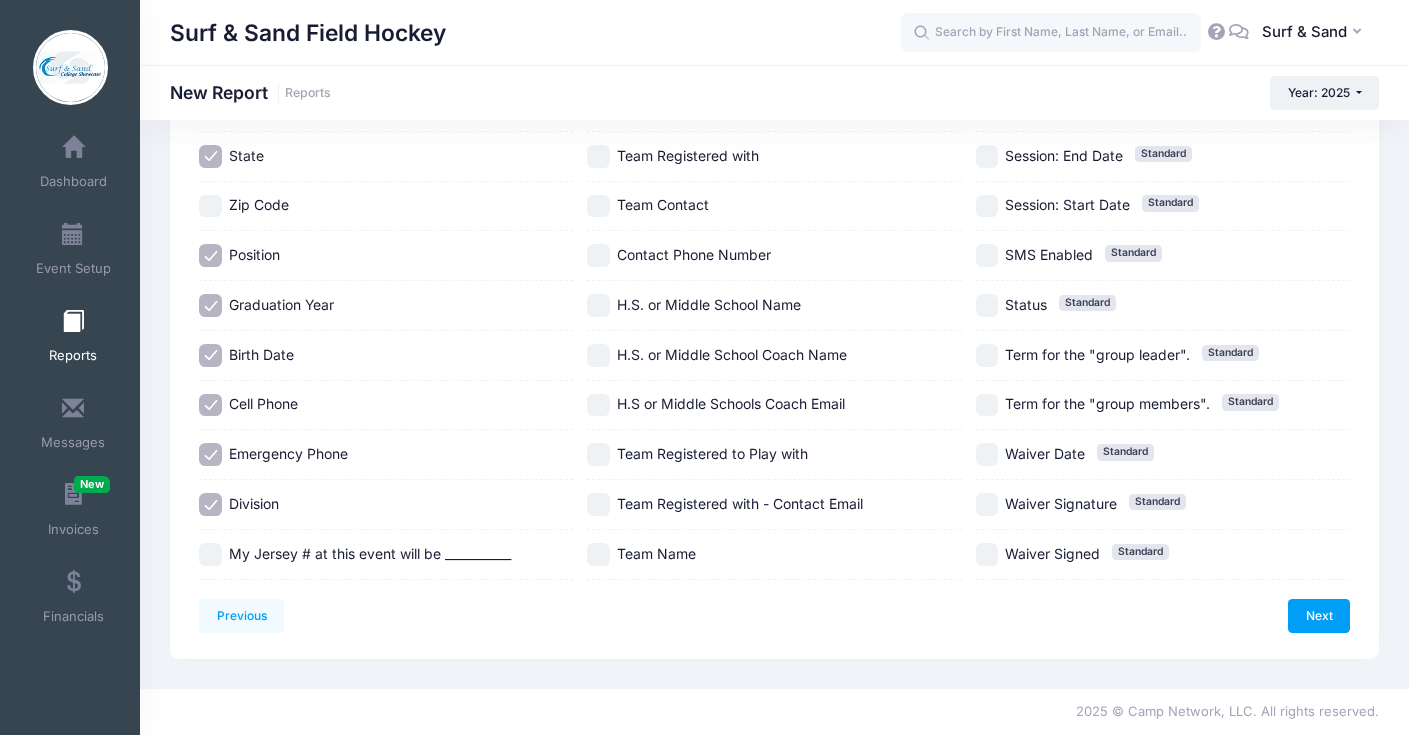 click on "Team Name" at bounding box center (774, 554) 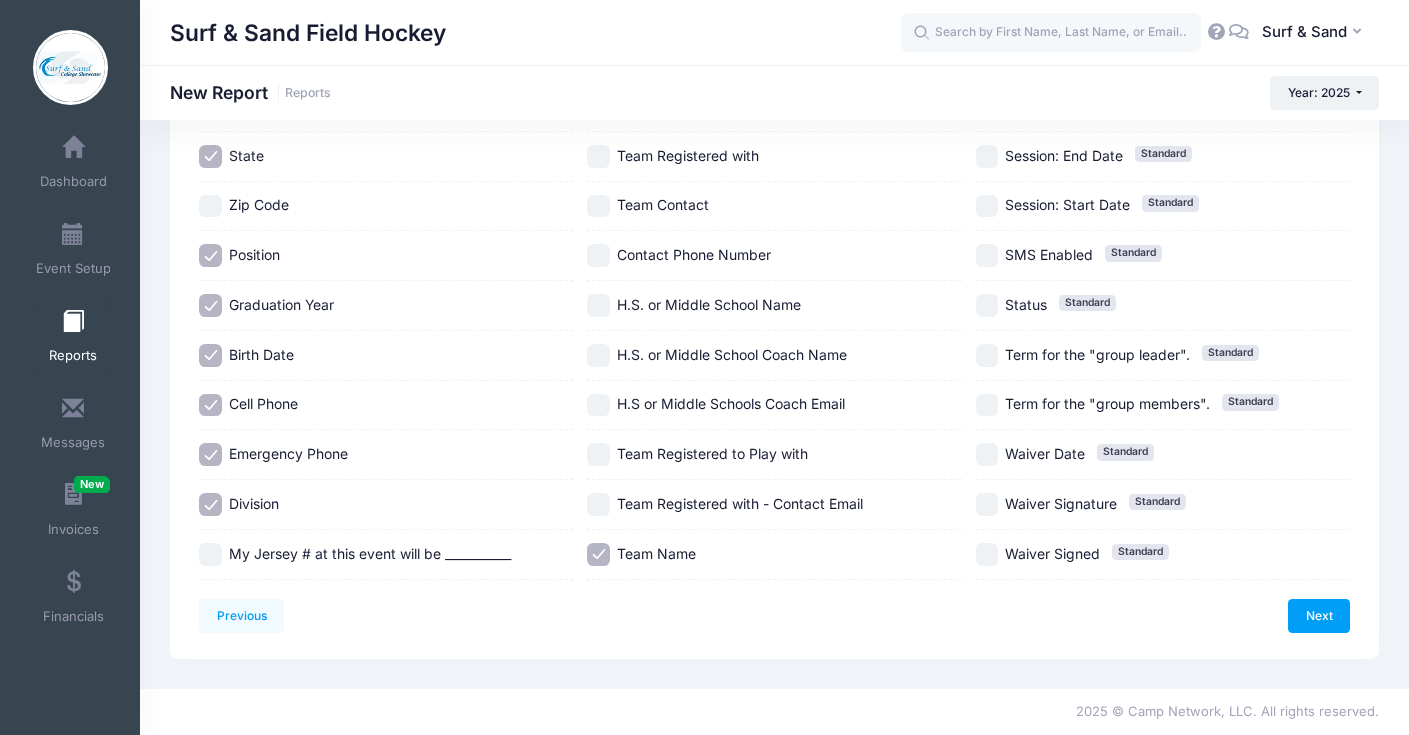 click on "My Jersey # at this event will be ___________" at bounding box center [370, 553] 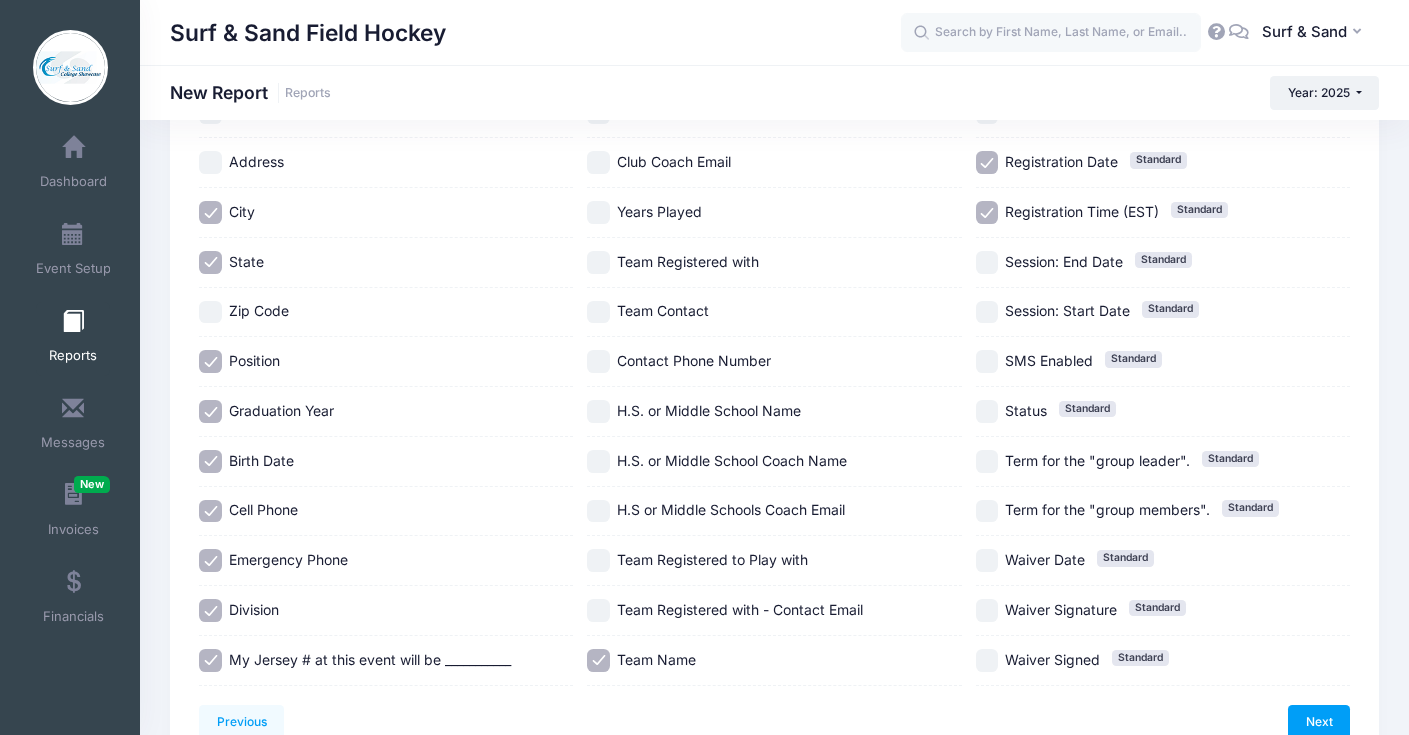 scroll, scrollTop: 544, scrollLeft: 0, axis: vertical 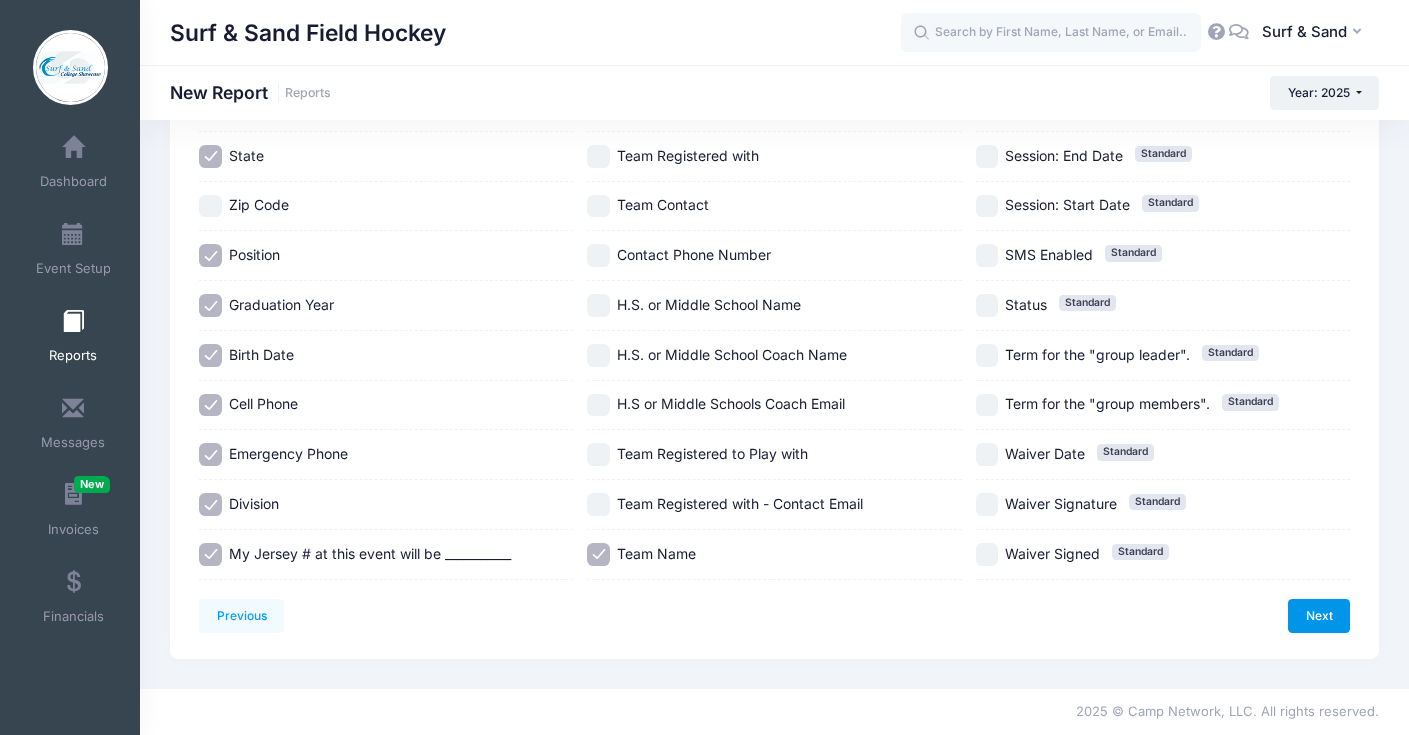 click on "Next" at bounding box center [1319, 616] 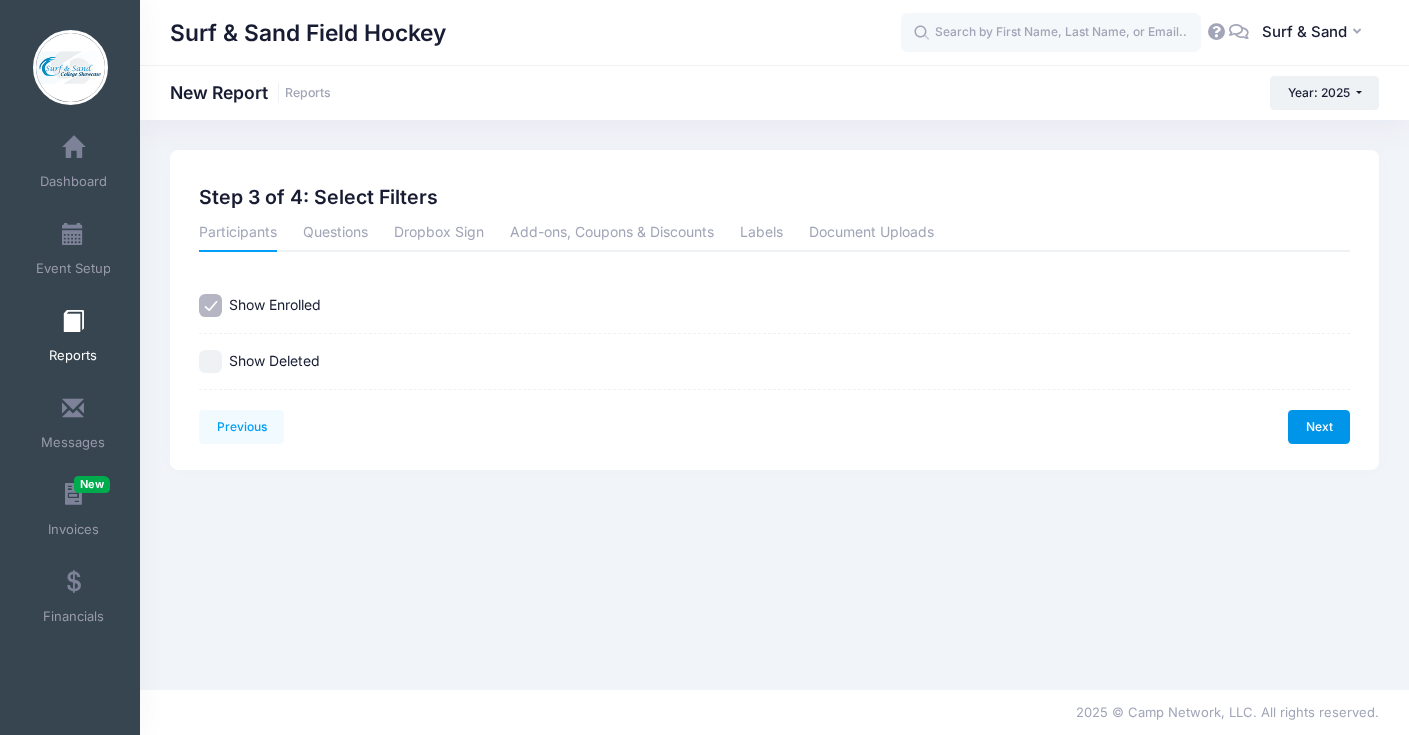 scroll, scrollTop: 0, scrollLeft: 0, axis: both 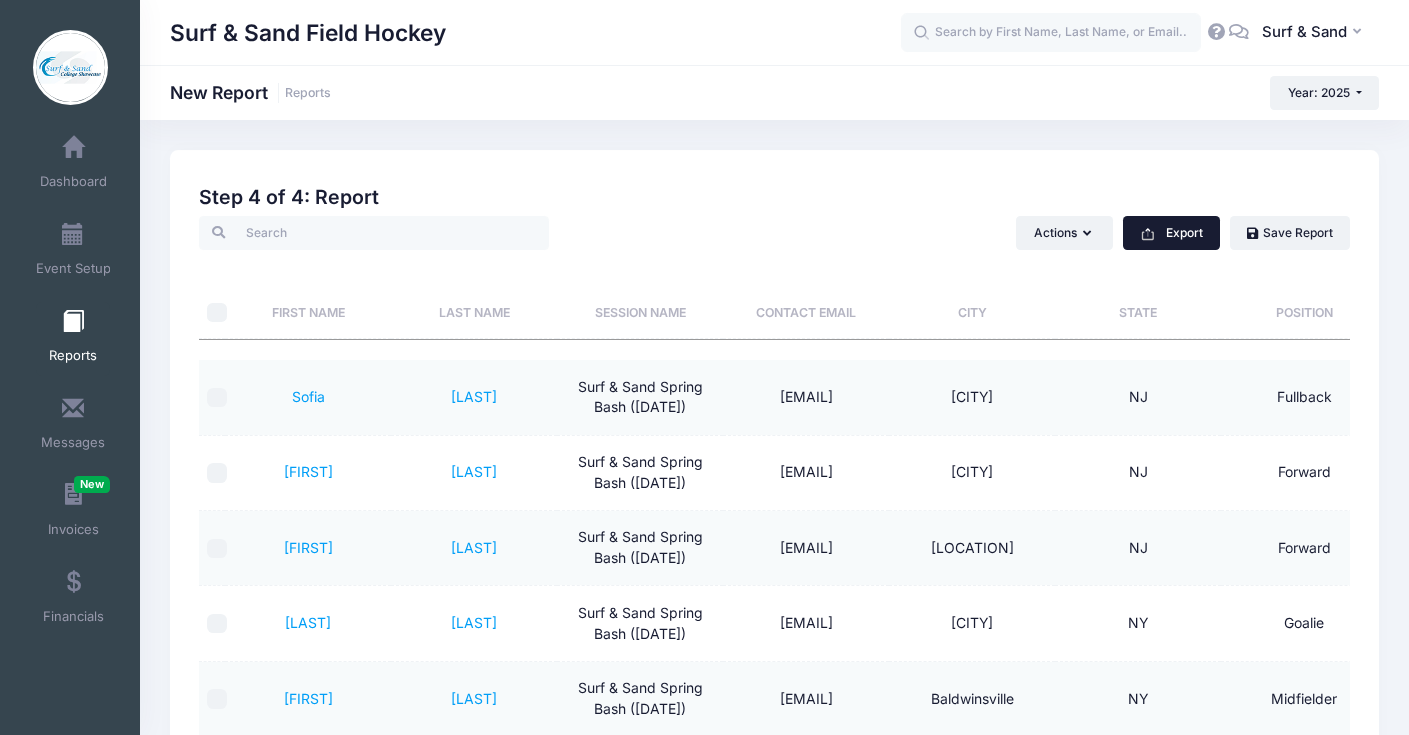 click on "Export" at bounding box center (1171, 233) 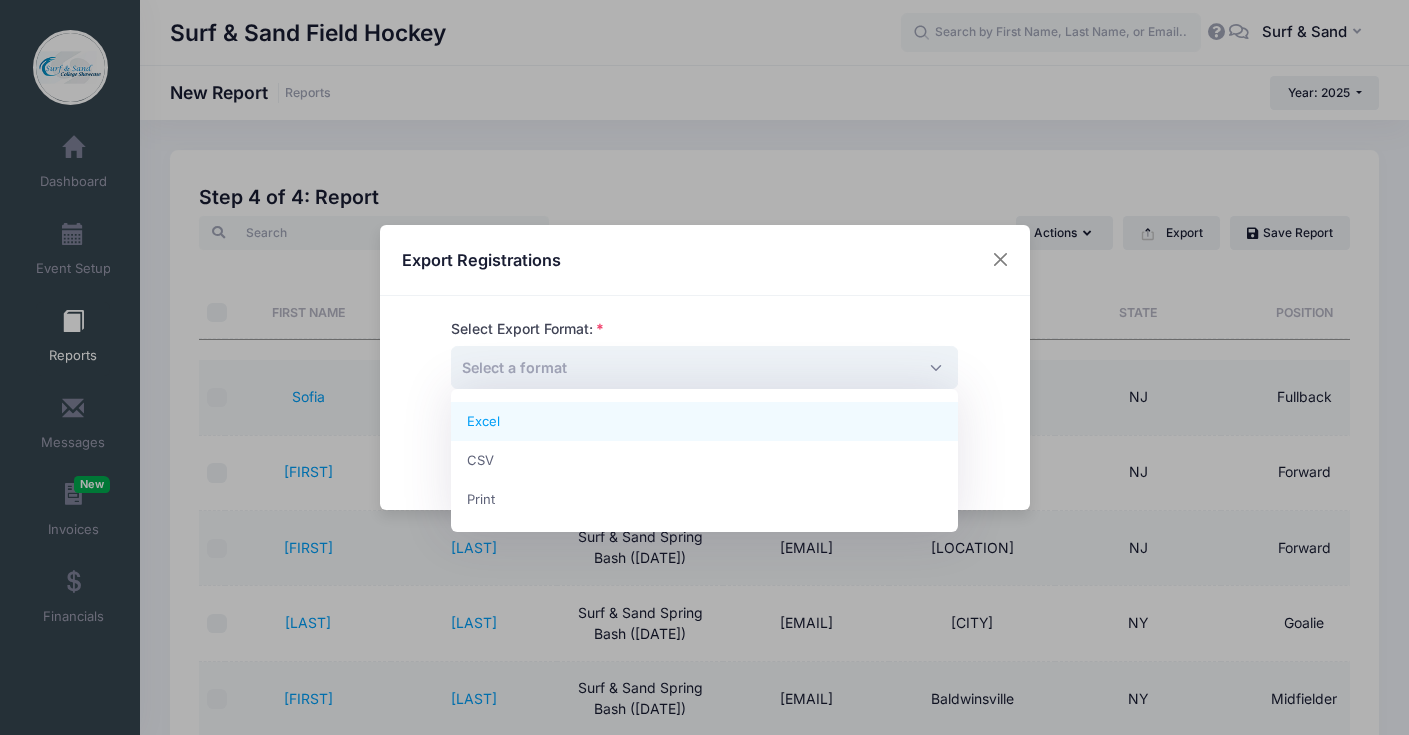 click on "Select a format" at bounding box center (704, 367) 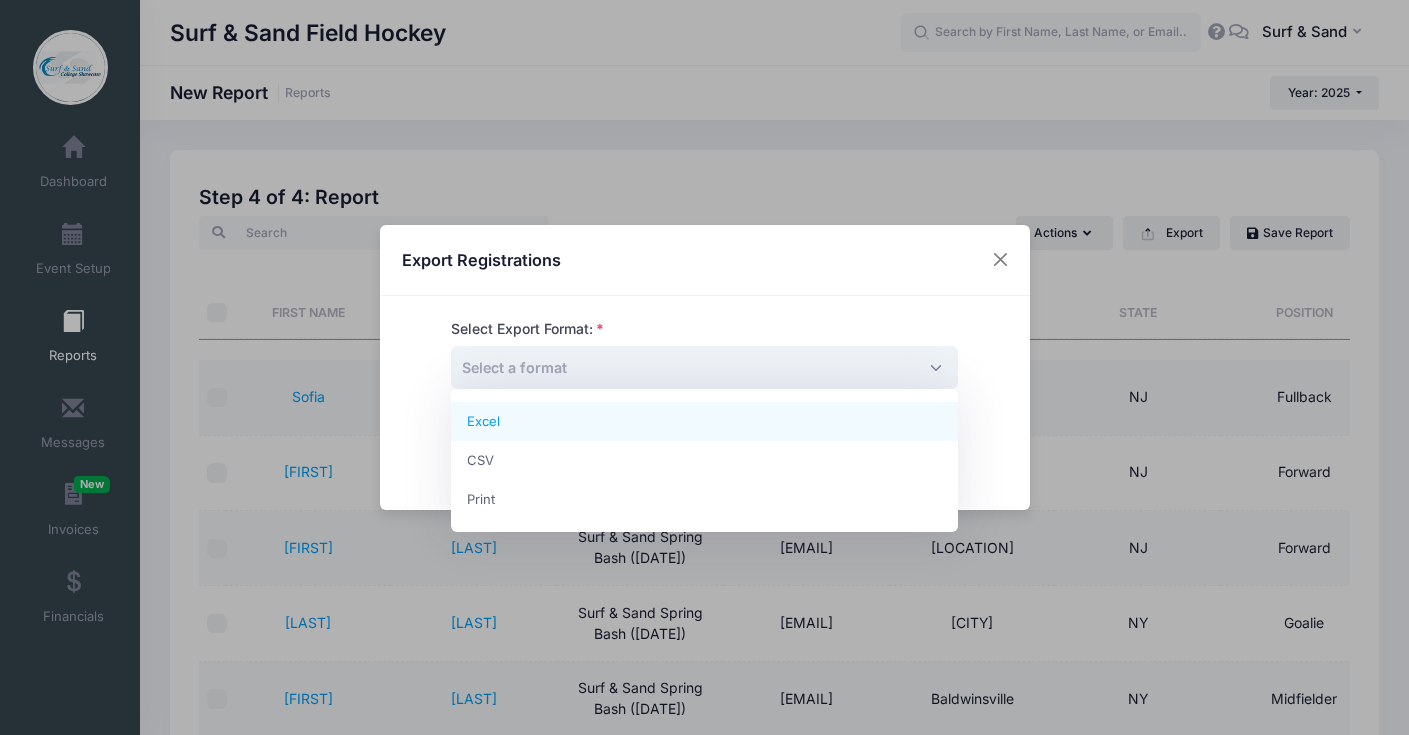 select on "excel" 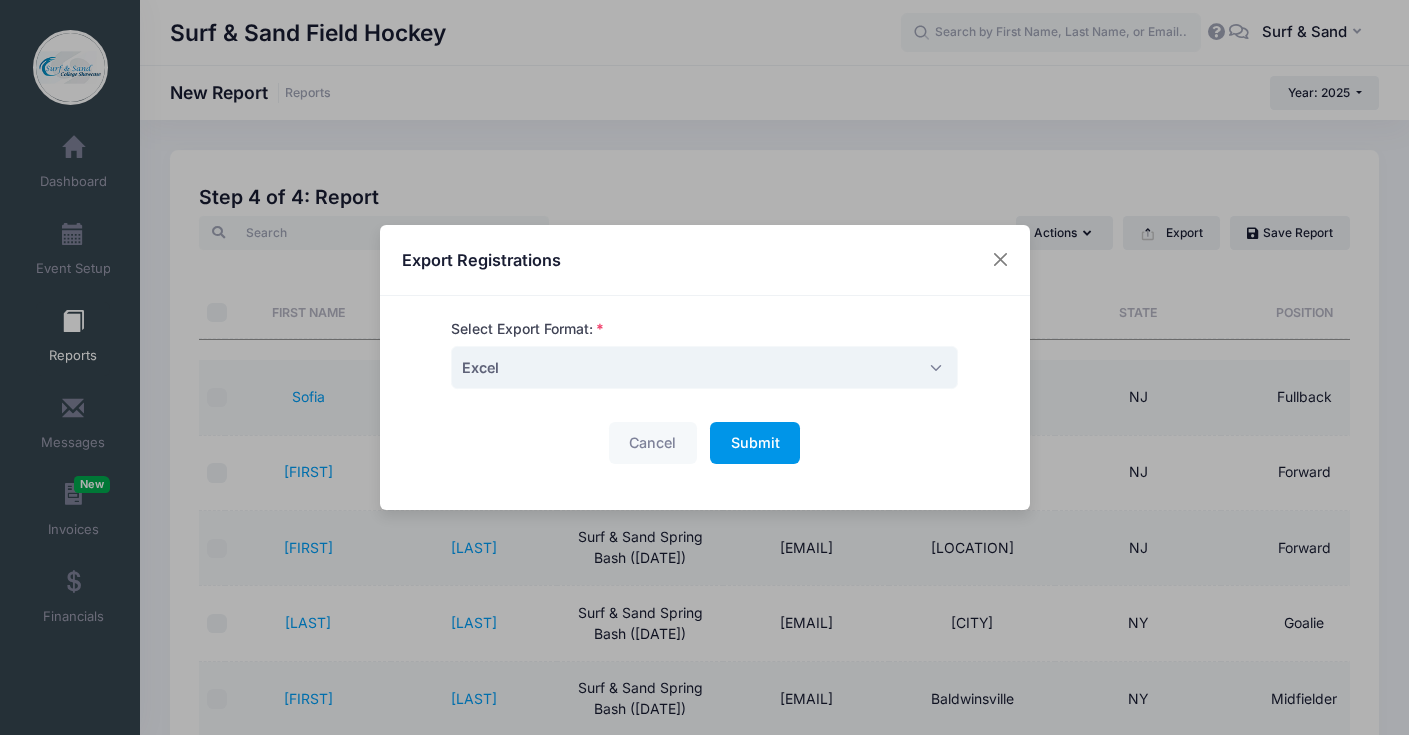 click on "Submit" at bounding box center (755, 442) 